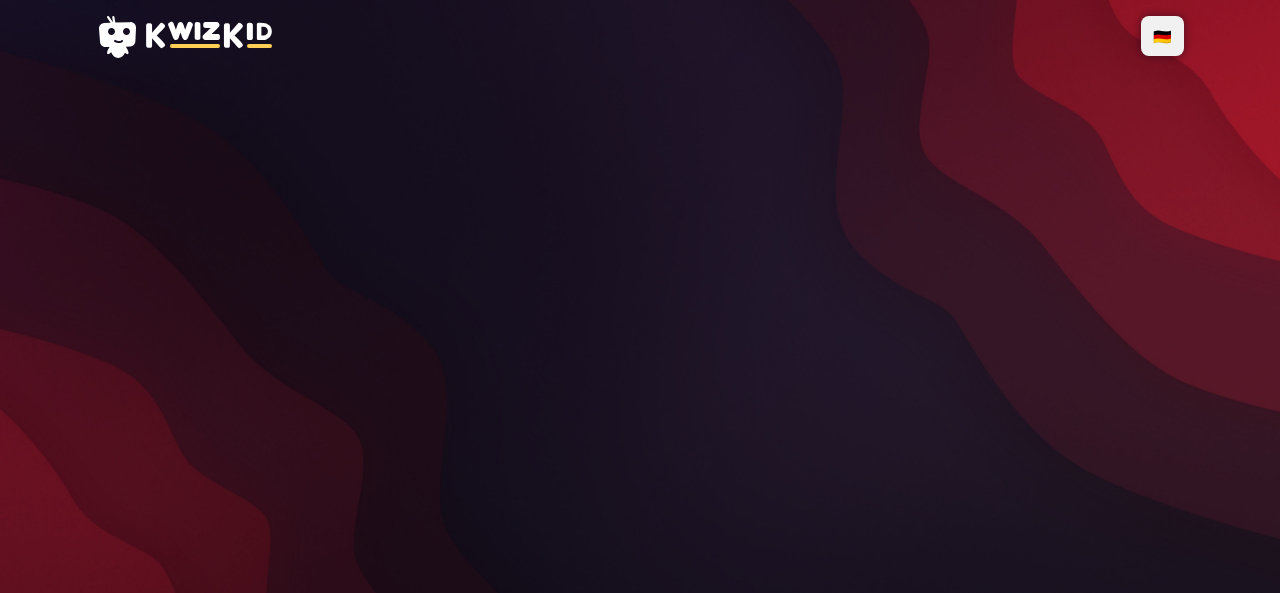 scroll, scrollTop: 0, scrollLeft: 0, axis: both 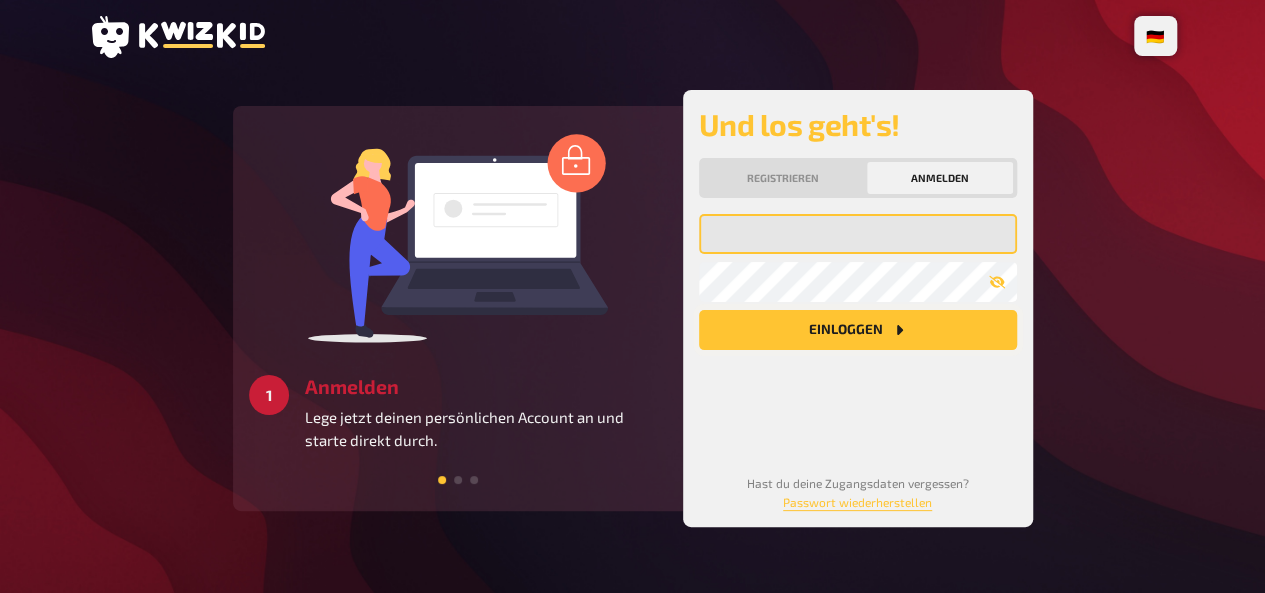type on "[EMAIL]" 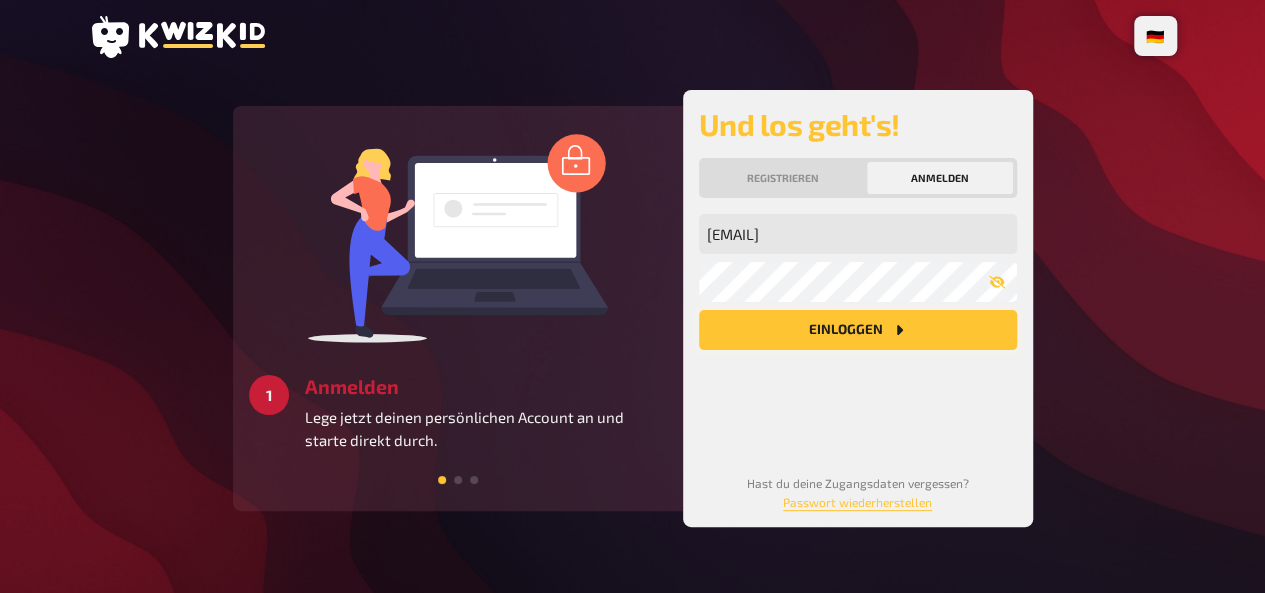 click on "Einloggen" at bounding box center [858, 330] 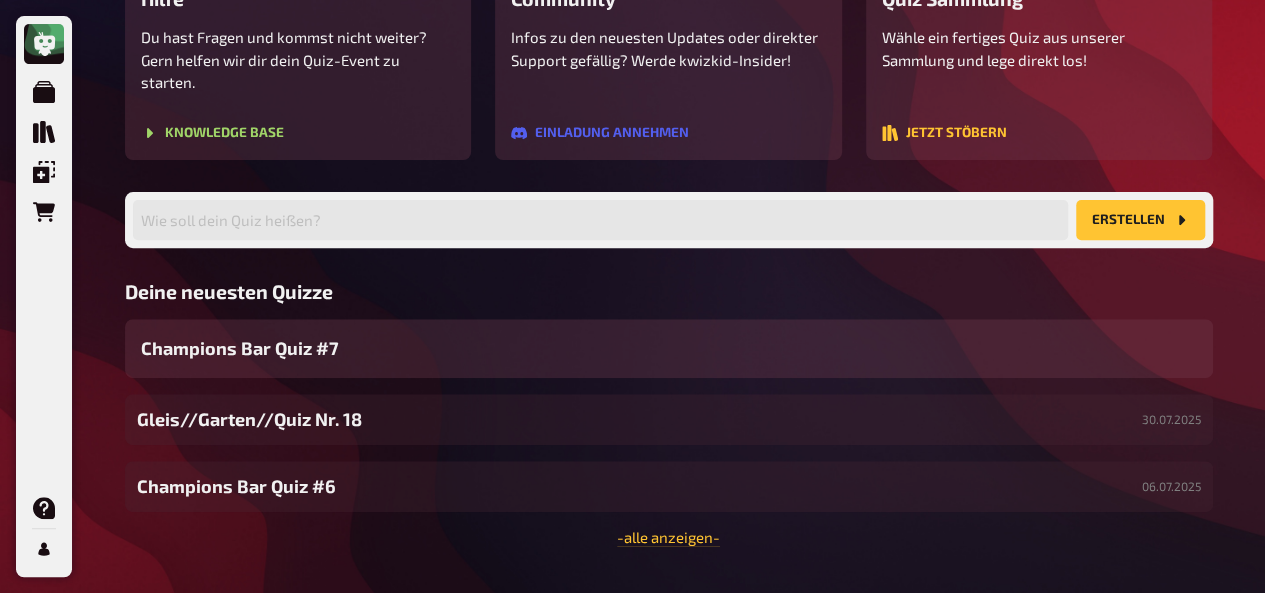 scroll, scrollTop: 298, scrollLeft: 0, axis: vertical 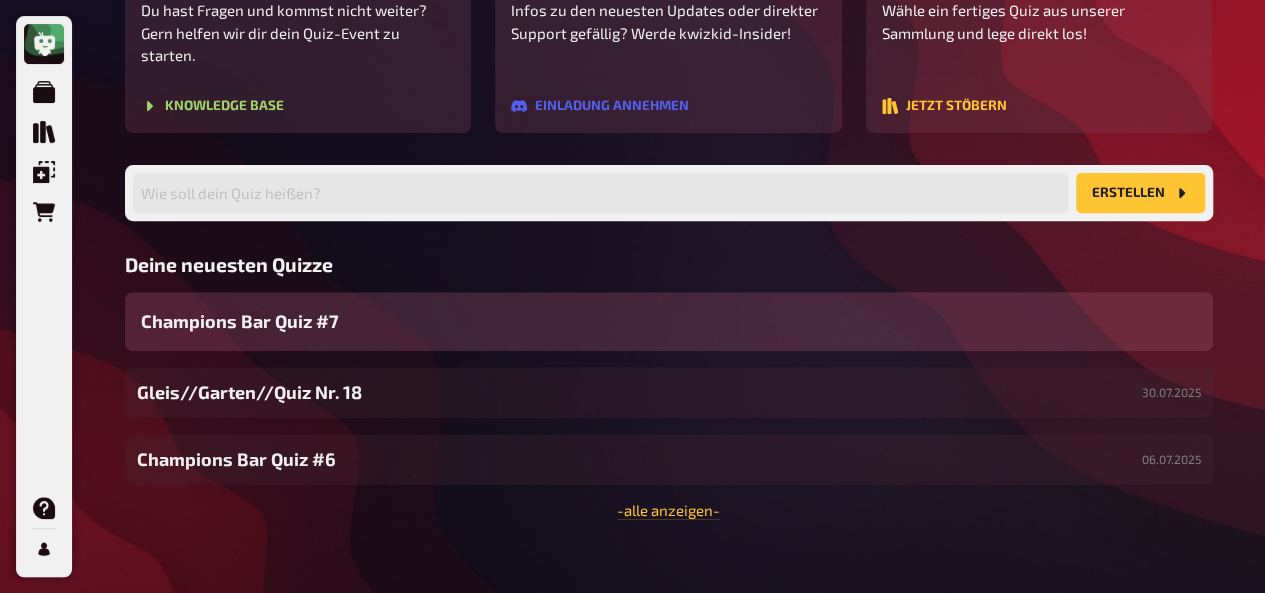 click on "Champions Bar Quiz #7" at bounding box center [240, 321] 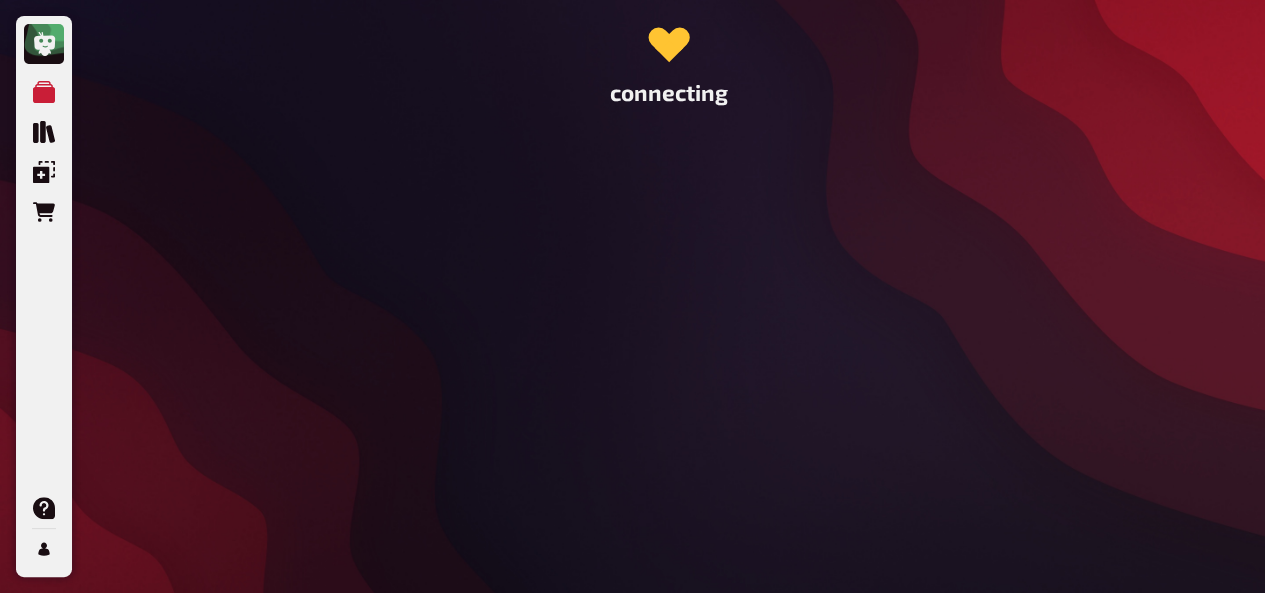 scroll, scrollTop: 0, scrollLeft: 0, axis: both 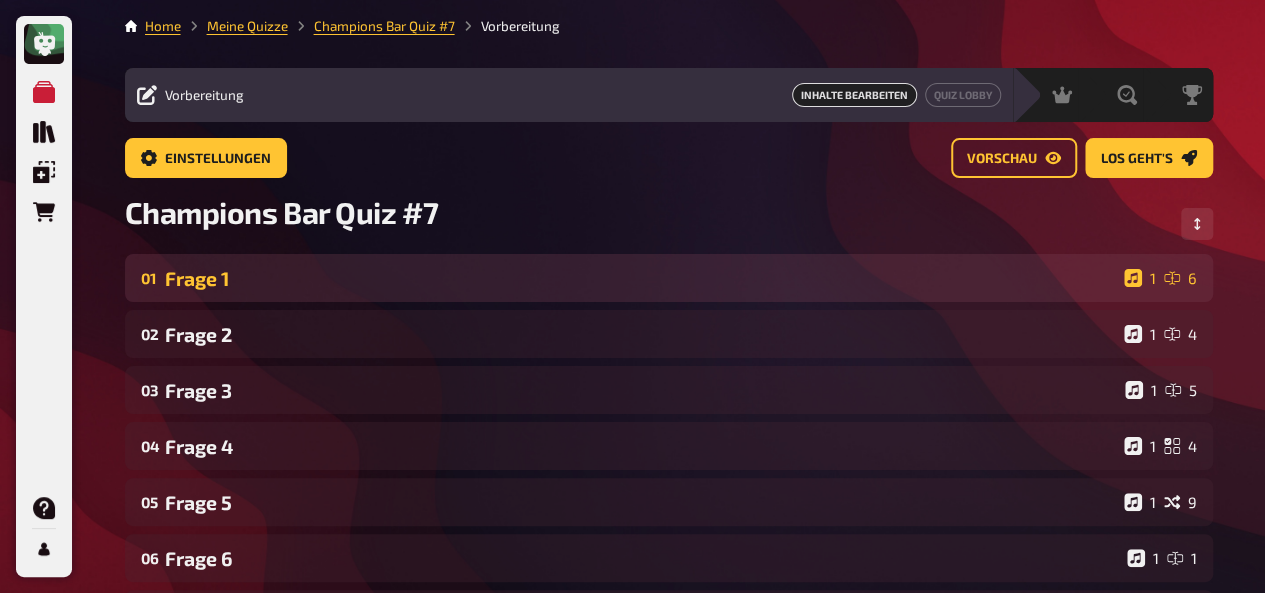 click on "Frage 1" at bounding box center (640, 278) 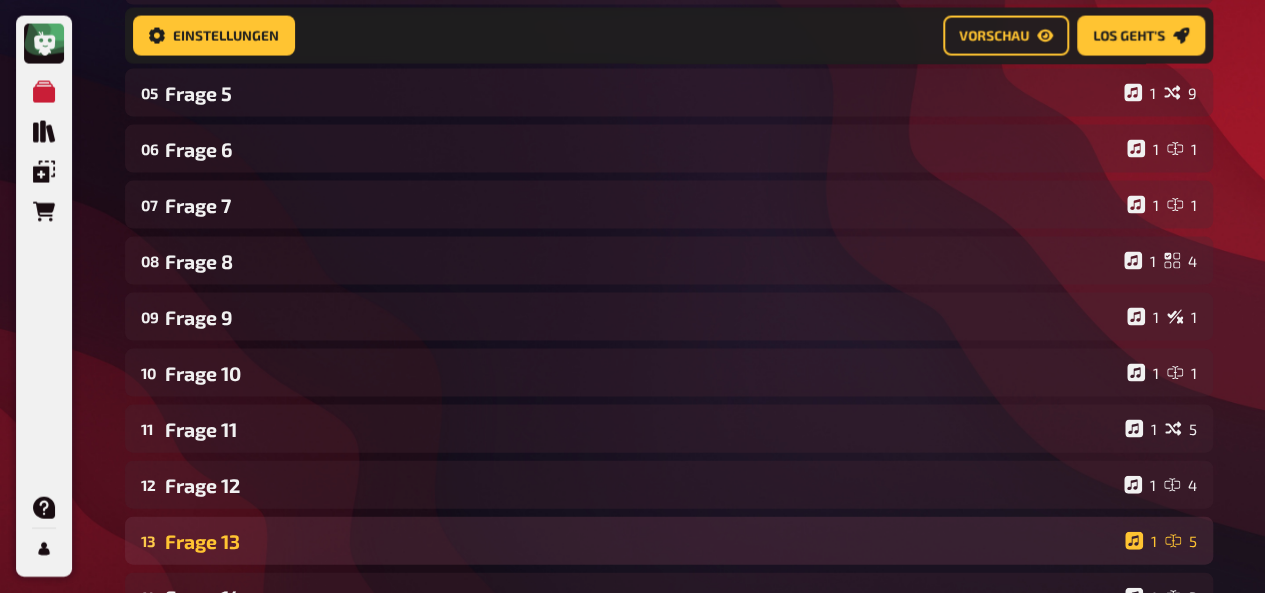 scroll, scrollTop: 1686, scrollLeft: 0, axis: vertical 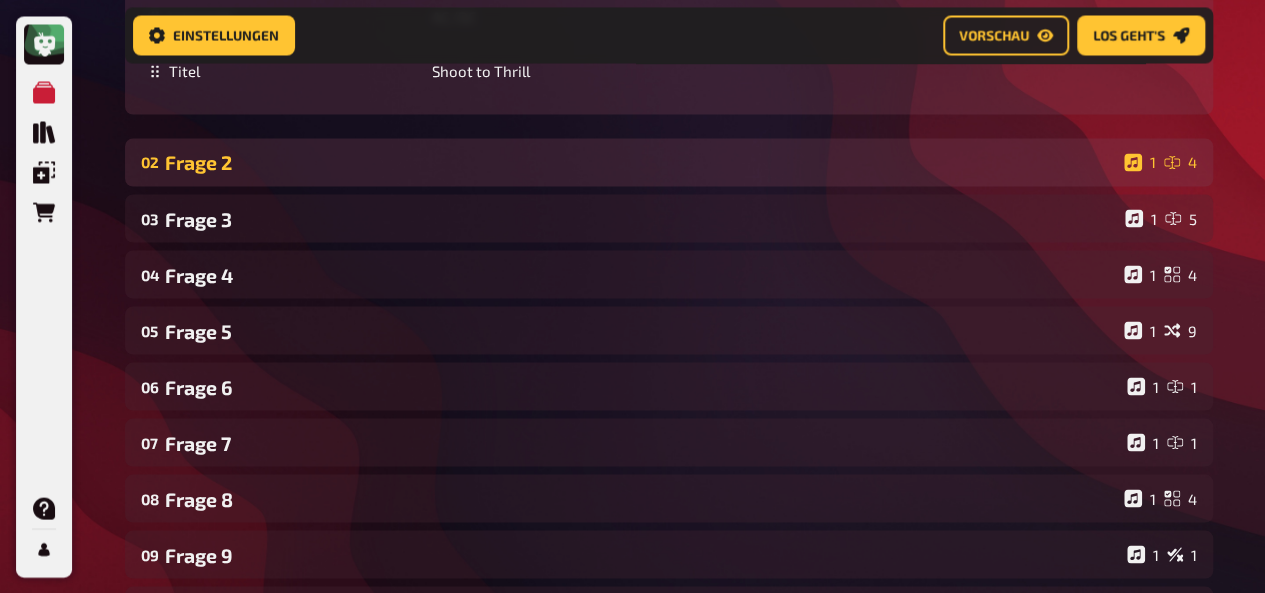 click on "Frage 2" at bounding box center (640, 162) 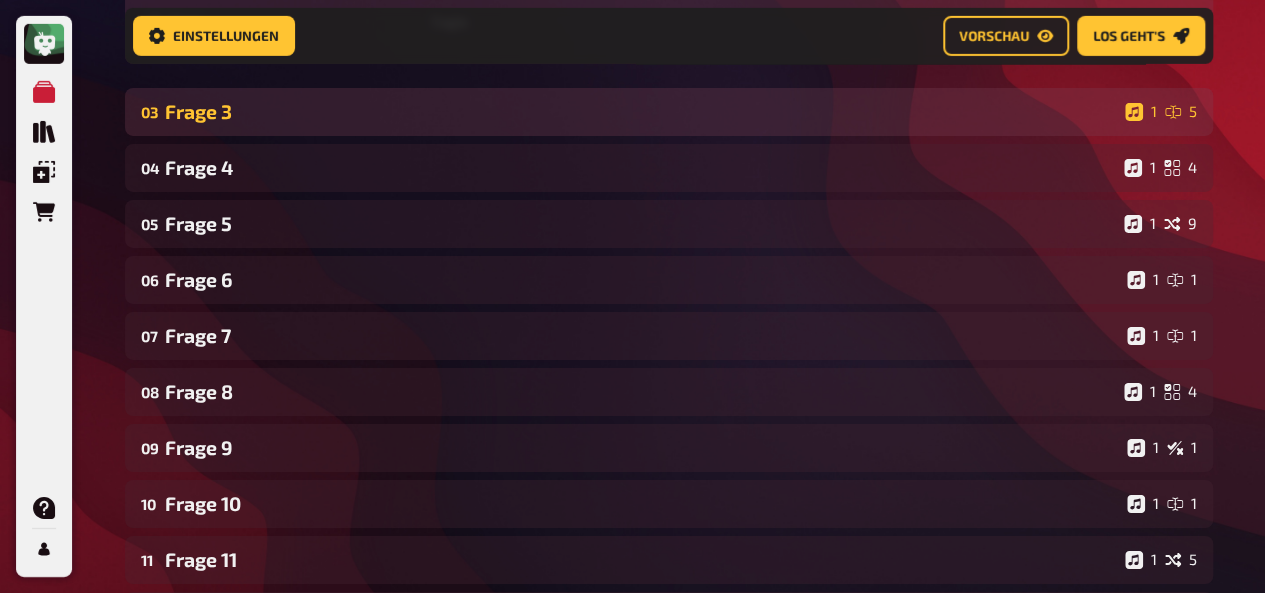 scroll, scrollTop: 3294, scrollLeft: 0, axis: vertical 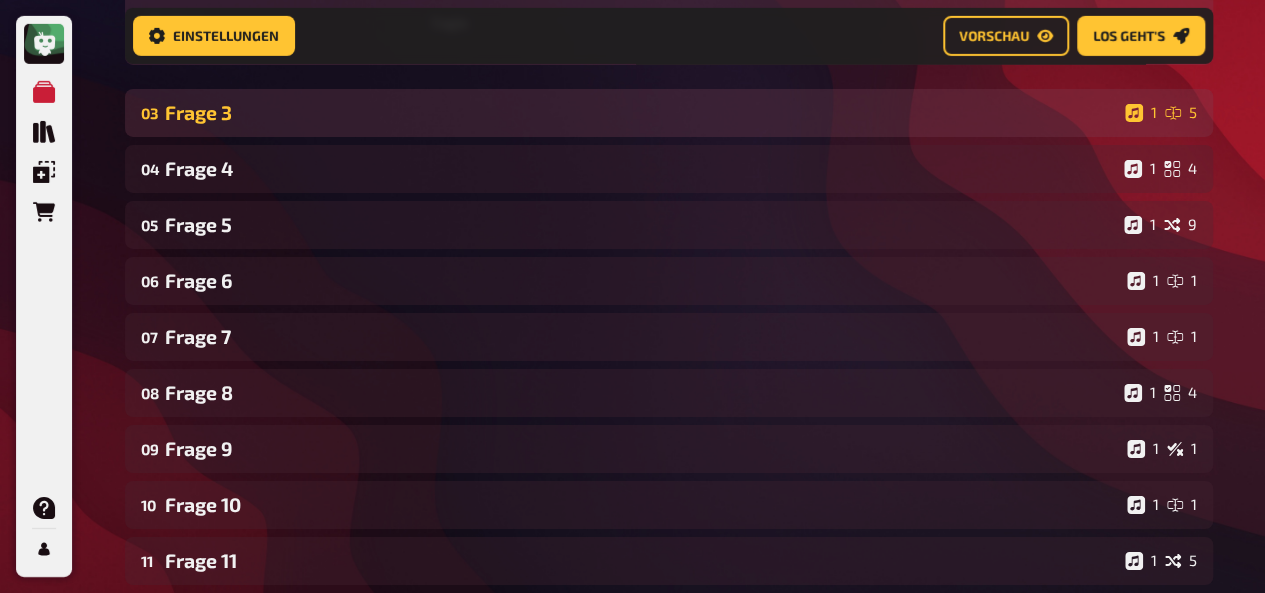 click on "Frage 3" at bounding box center (641, 112) 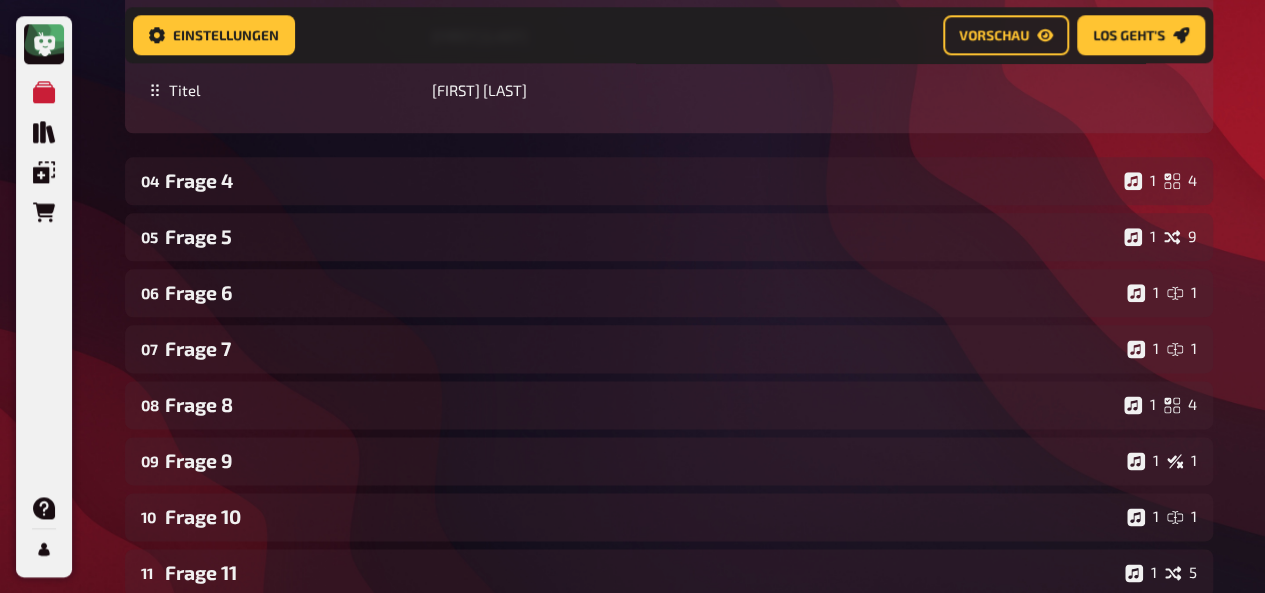 scroll, scrollTop: 4889, scrollLeft: 0, axis: vertical 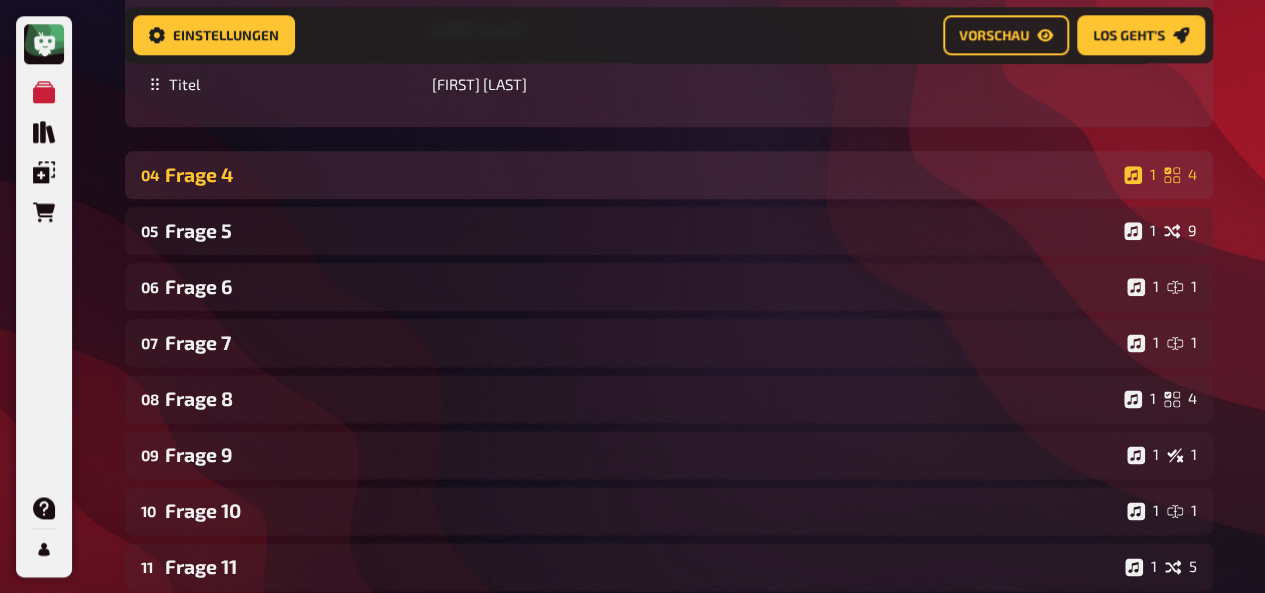 click on "Frage 4" at bounding box center [640, 174] 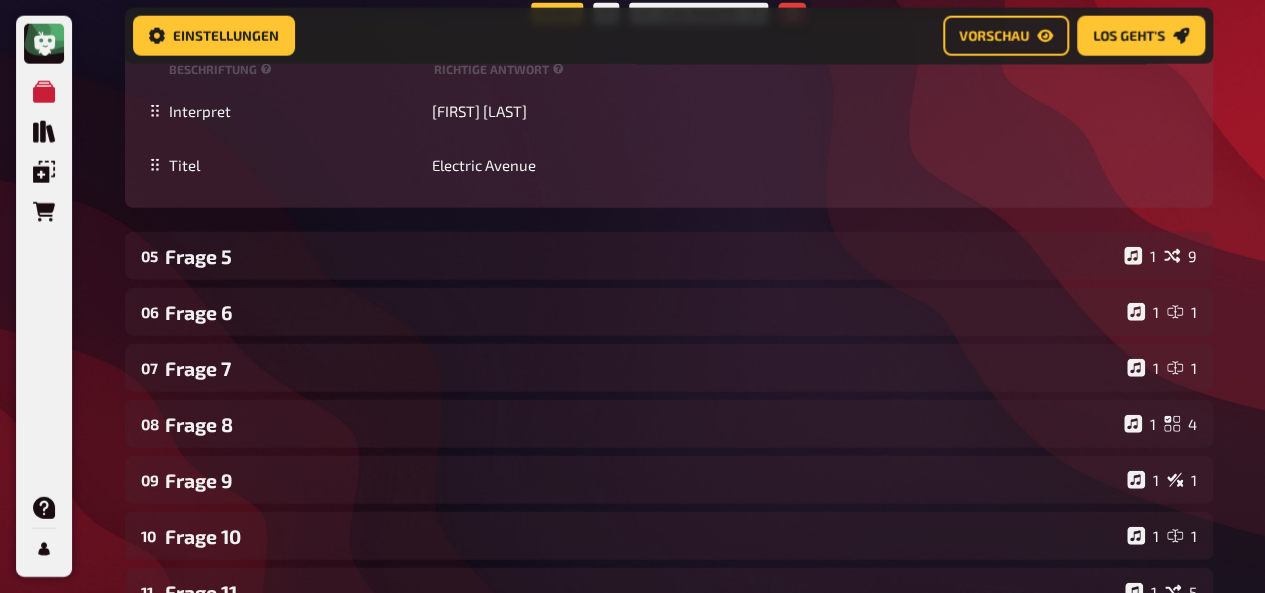 scroll, scrollTop: 6237, scrollLeft: 0, axis: vertical 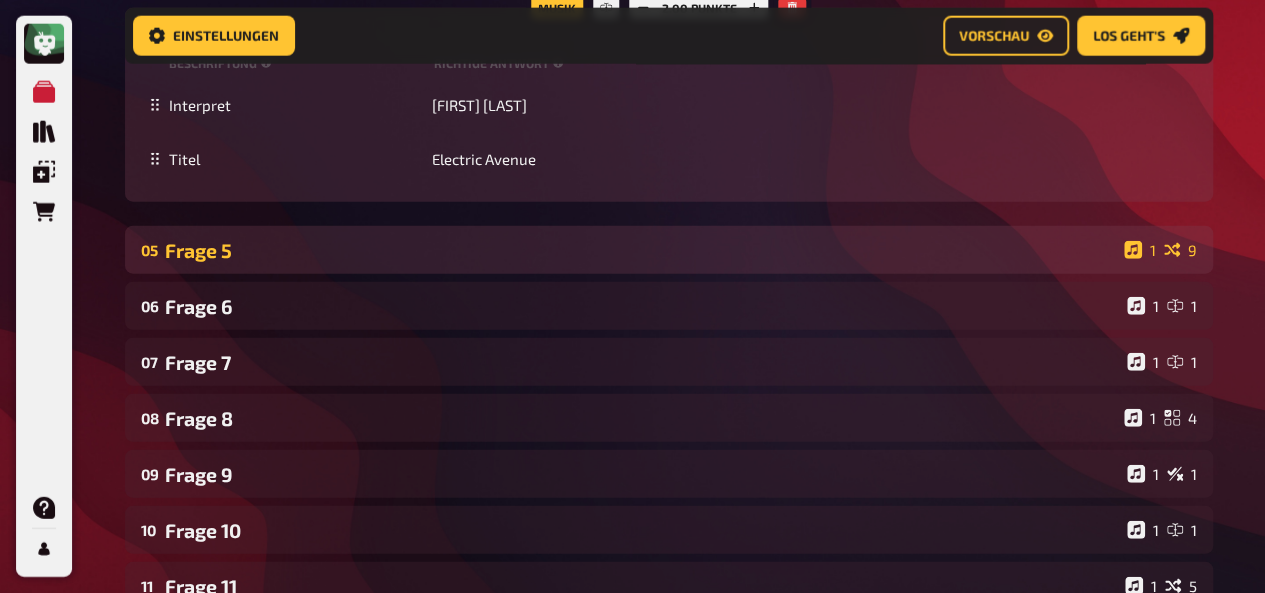 click on "Frage 5" at bounding box center [640, 250] 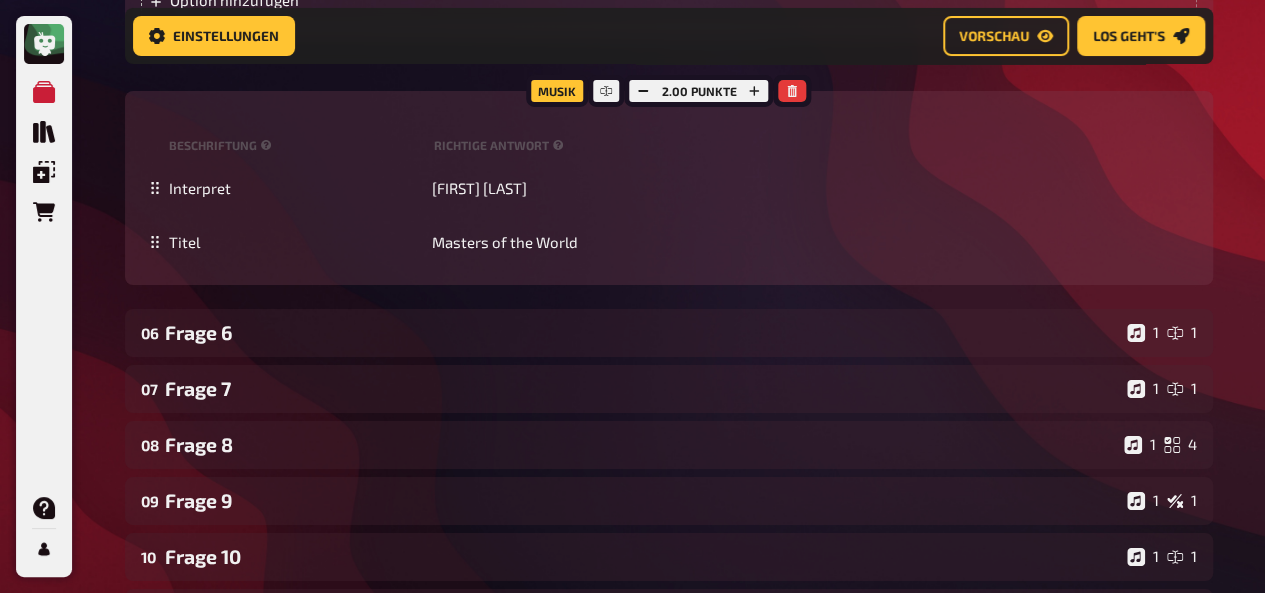 scroll, scrollTop: 7356, scrollLeft: 0, axis: vertical 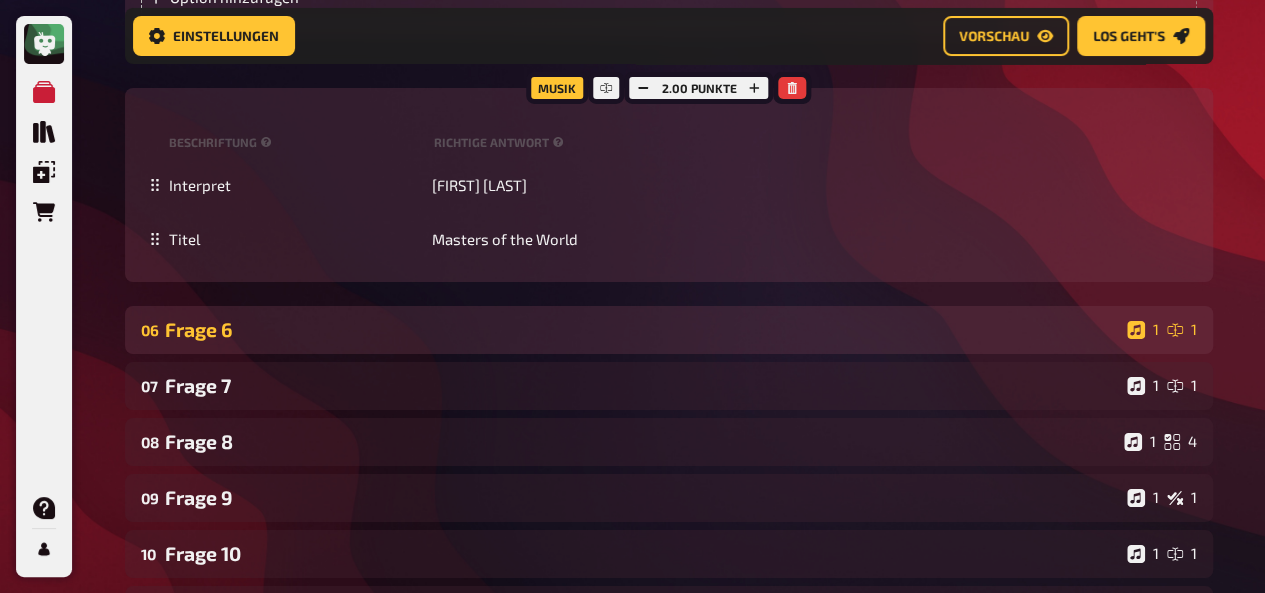 click on "Frage 6" at bounding box center (642, 329) 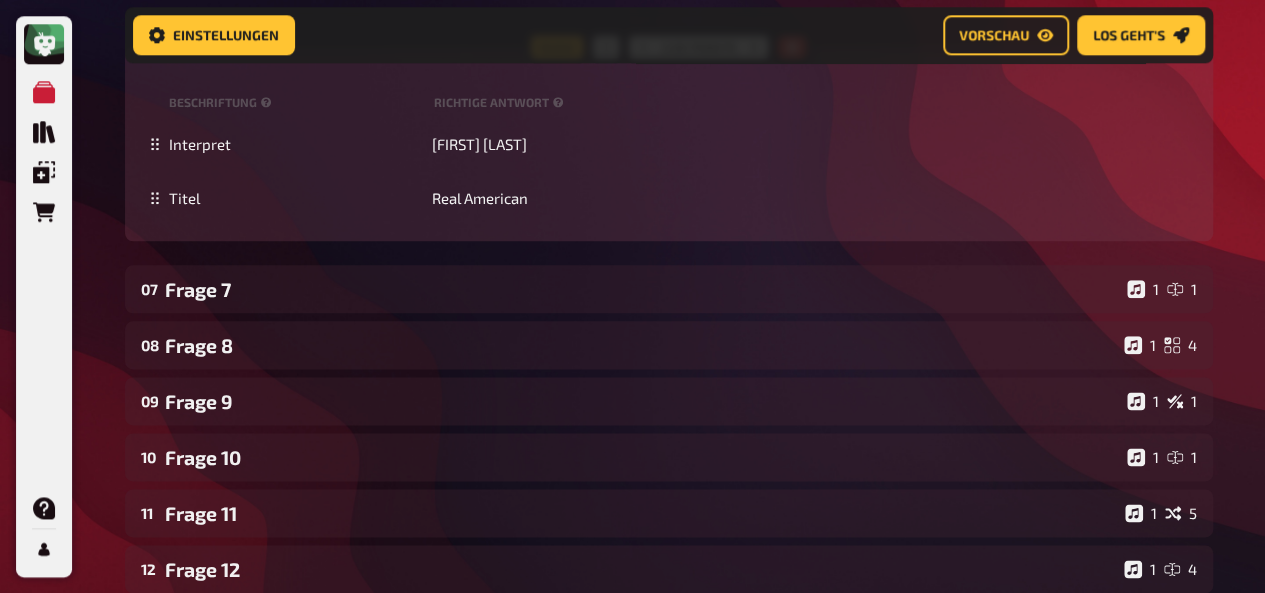 scroll, scrollTop: 8669, scrollLeft: 0, axis: vertical 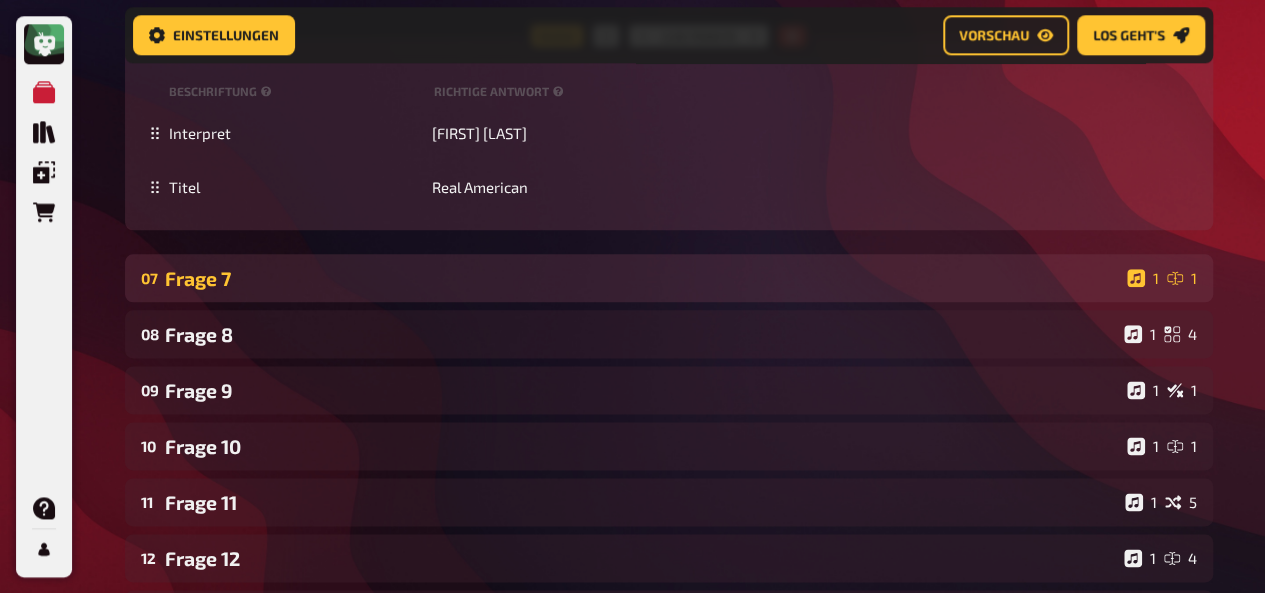 click on "Frage 7" at bounding box center [642, 278] 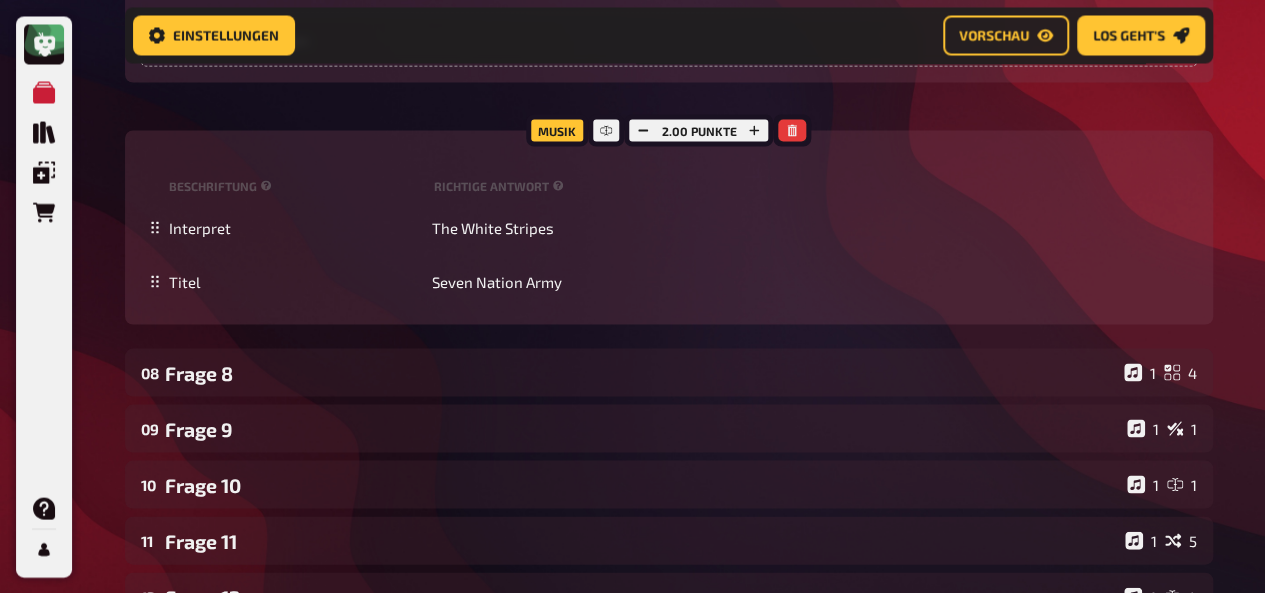 scroll, scrollTop: 9454, scrollLeft: 0, axis: vertical 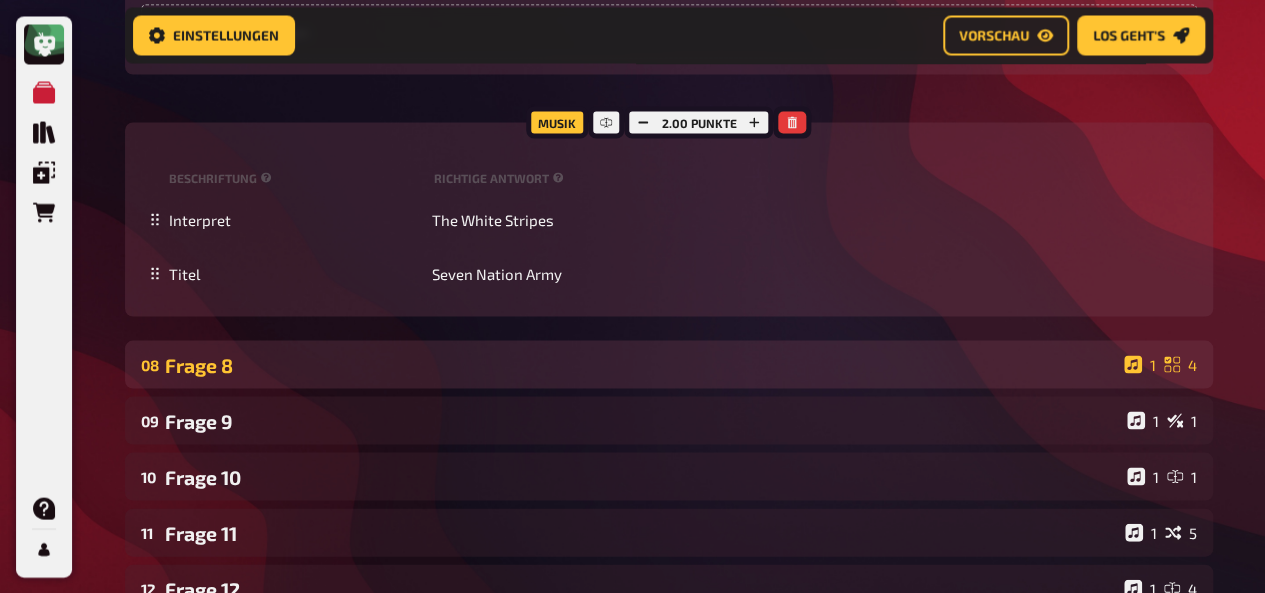 click on "Frage 8" at bounding box center [640, 364] 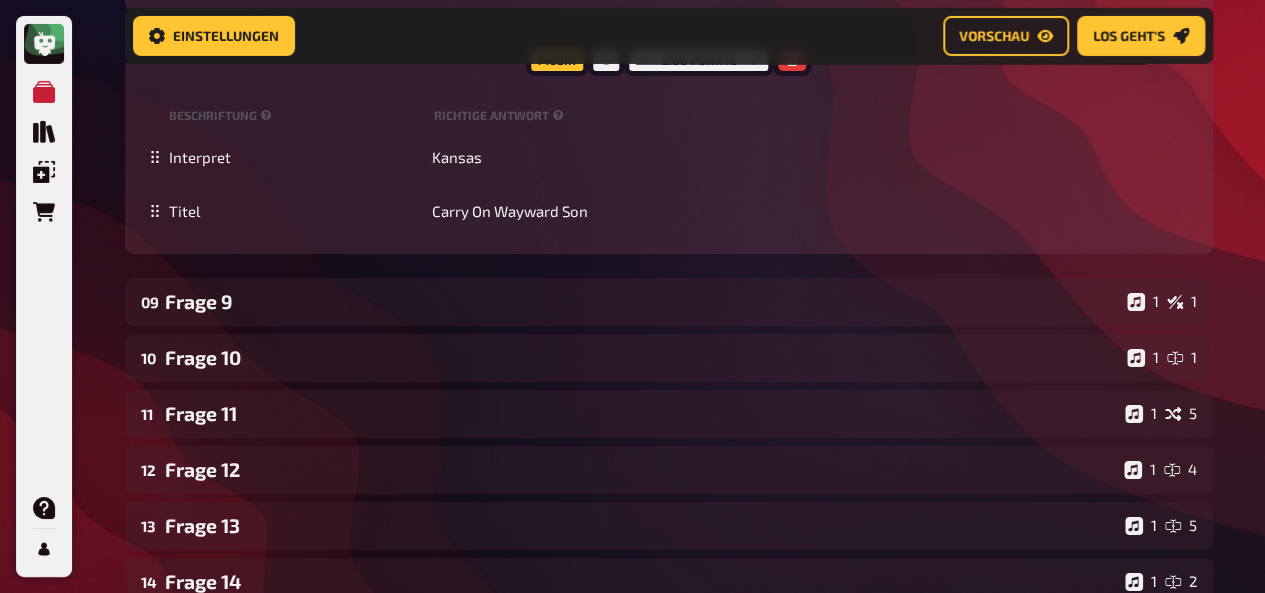 scroll, scrollTop: 10974, scrollLeft: 0, axis: vertical 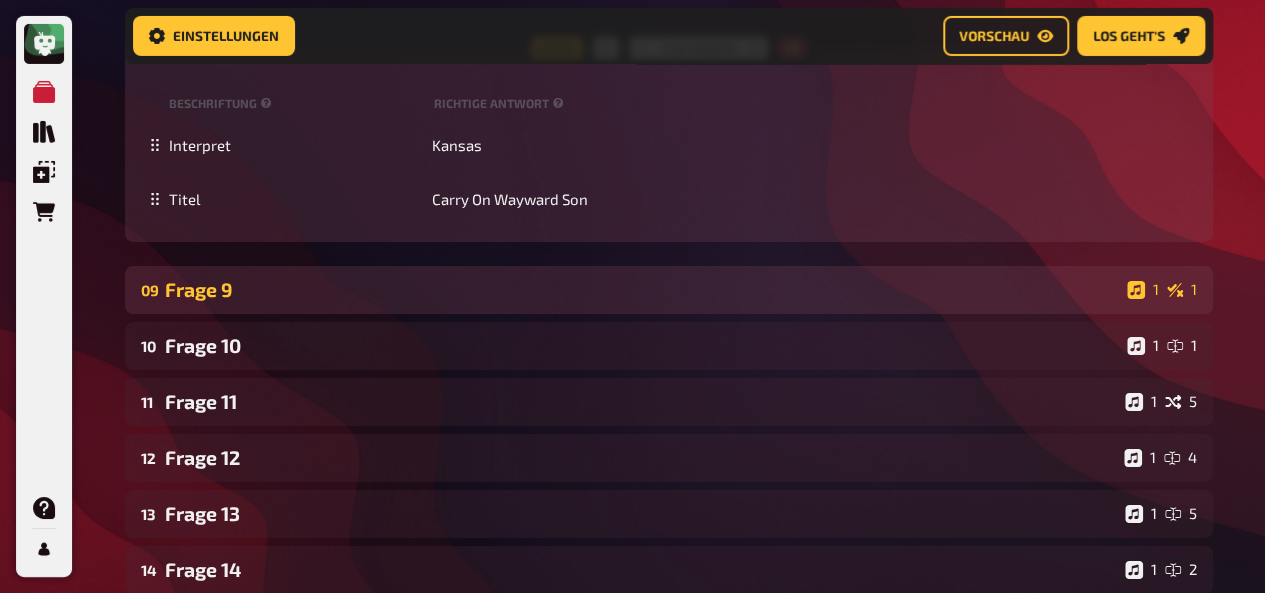 click on "Frage 9" at bounding box center (642, 289) 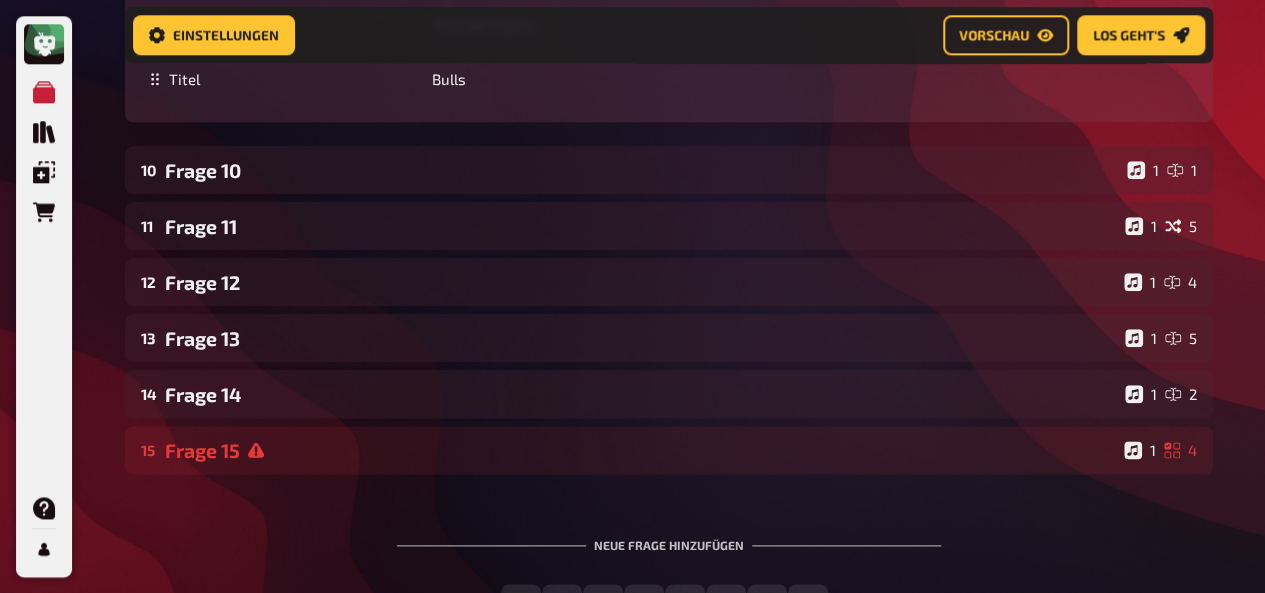 scroll, scrollTop: 12403, scrollLeft: 0, axis: vertical 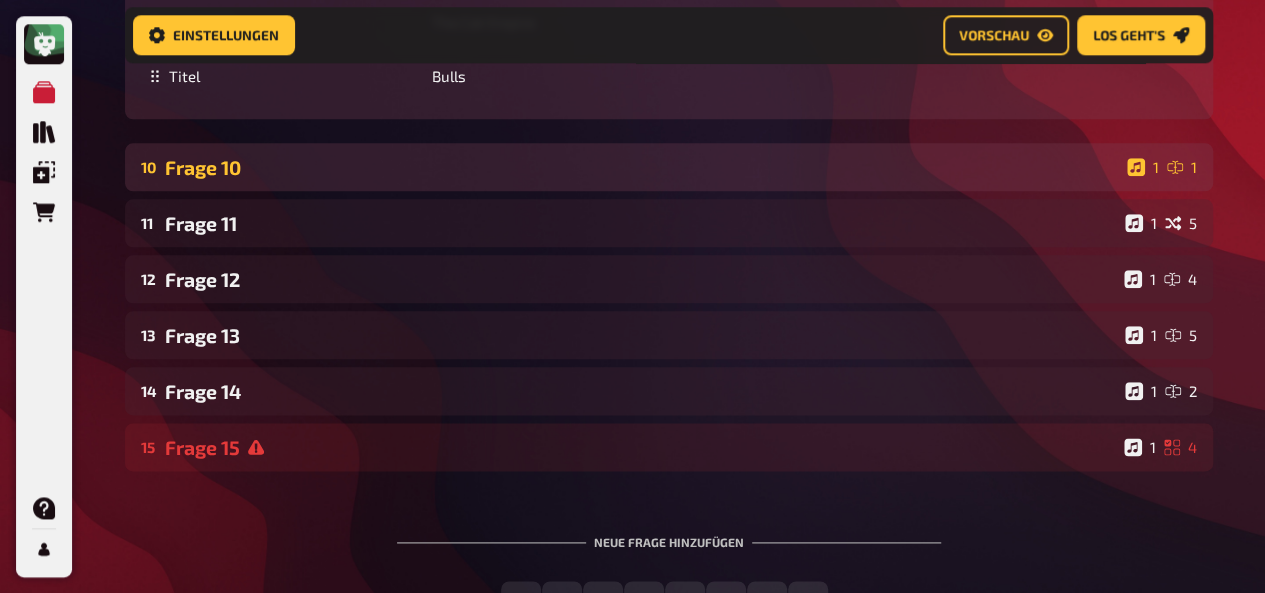 click on "Frage 10" at bounding box center [642, 167] 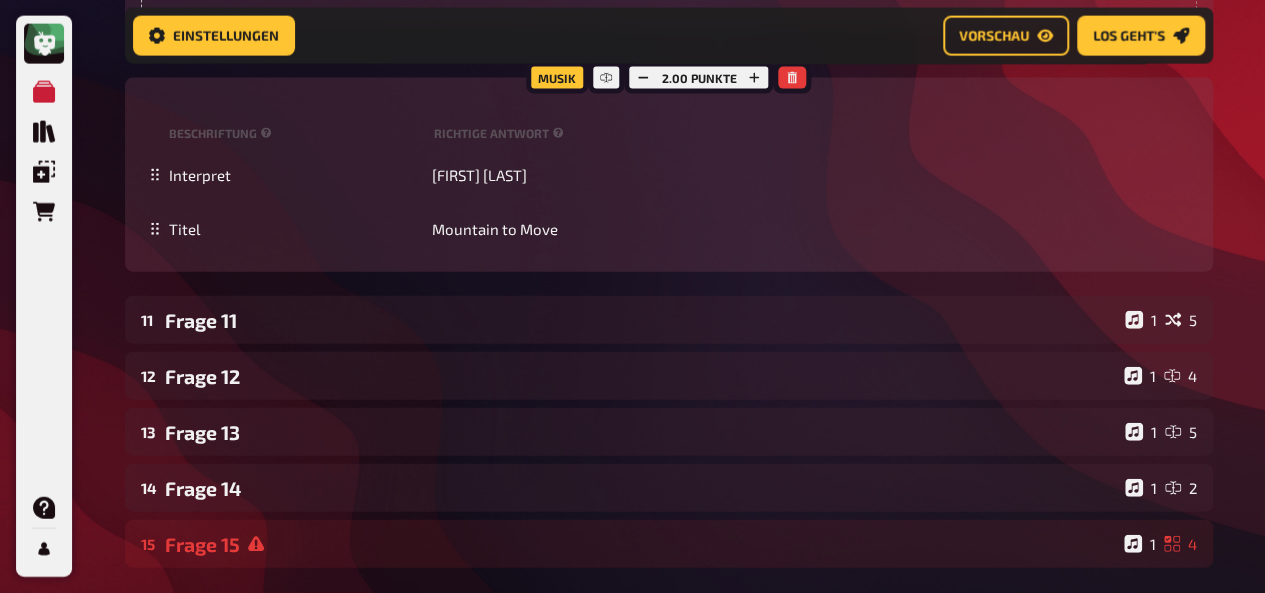 scroll, scrollTop: 13541, scrollLeft: 0, axis: vertical 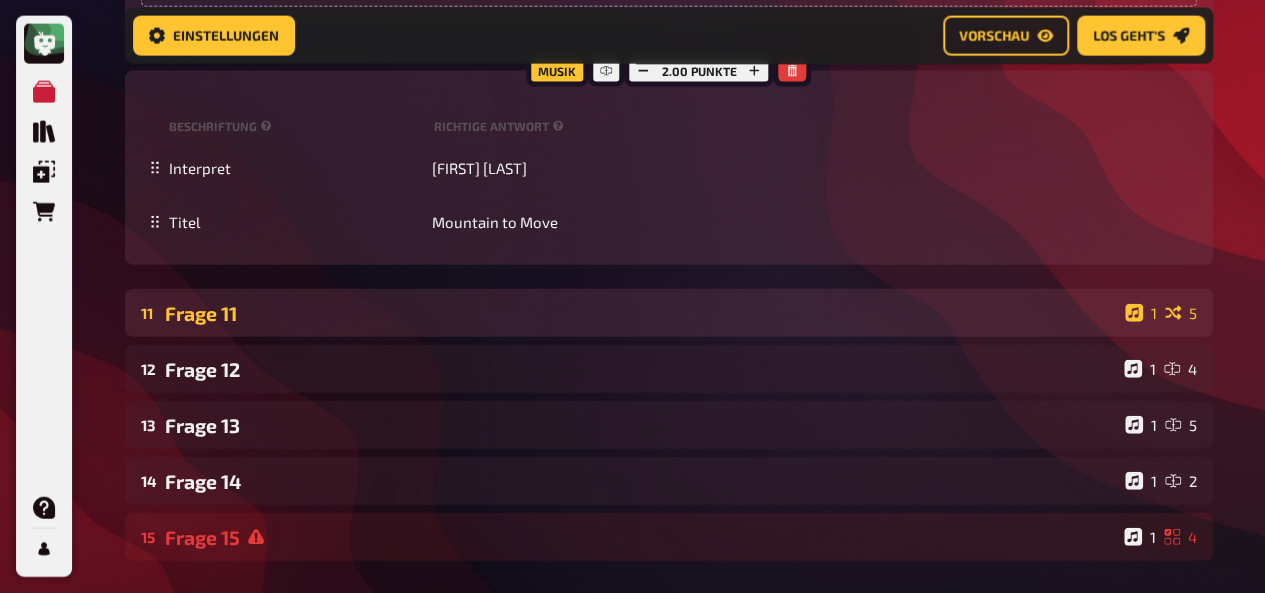 click on "Frage 11" at bounding box center (641, 313) 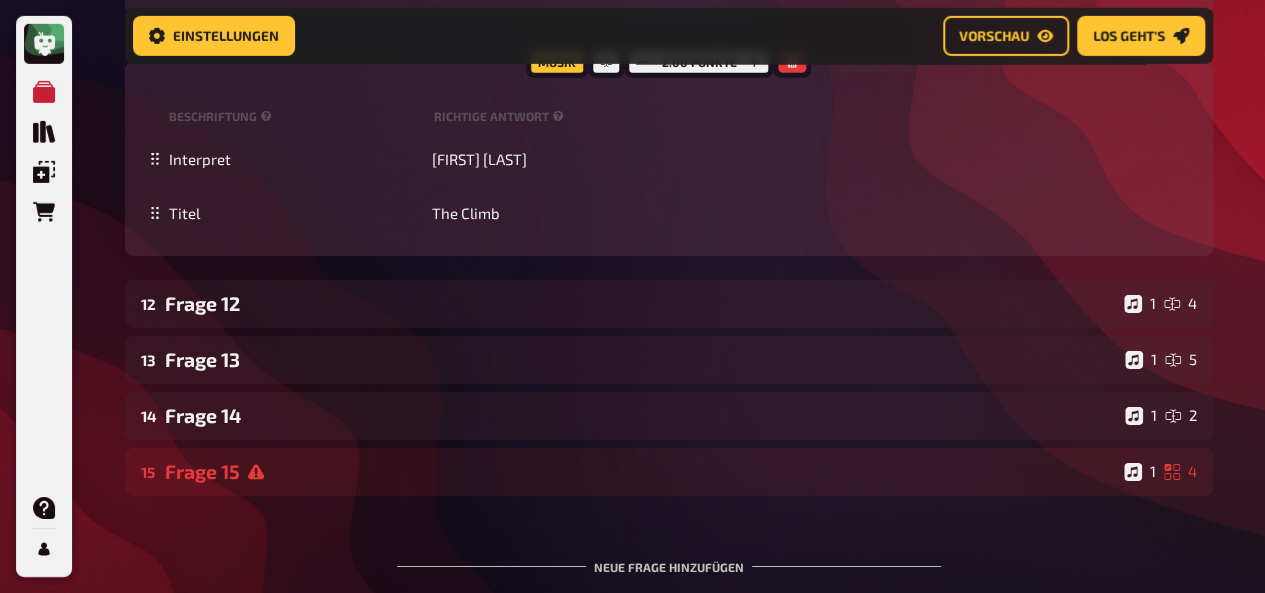 scroll, scrollTop: 14534, scrollLeft: 0, axis: vertical 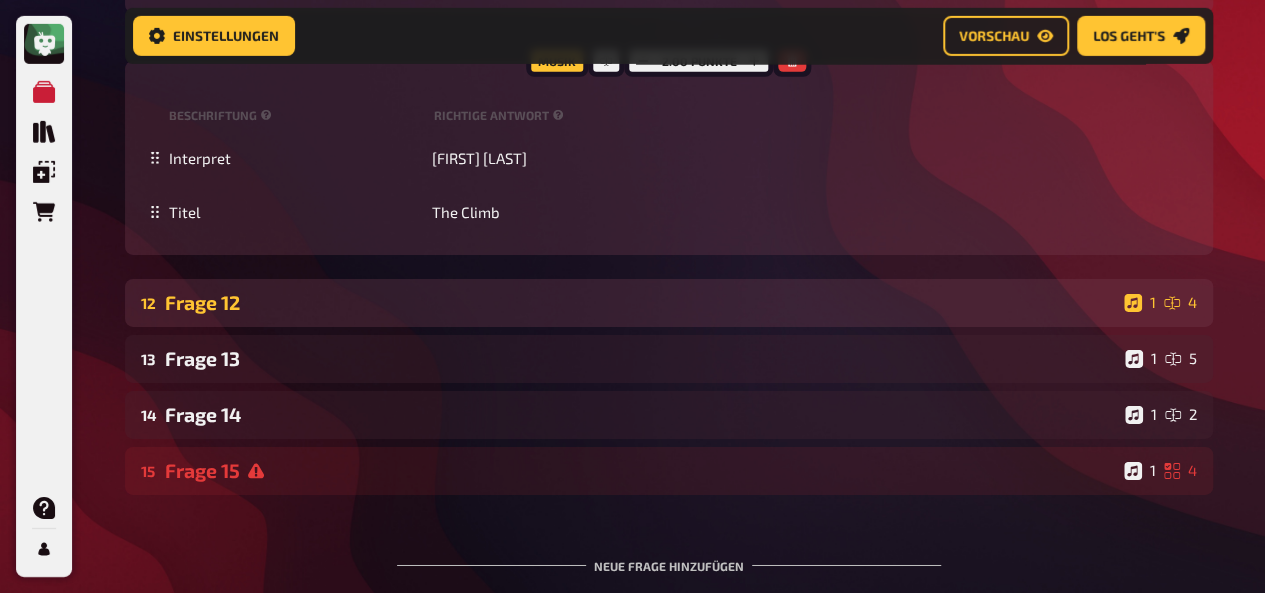 click on "Frage 12" at bounding box center (640, 302) 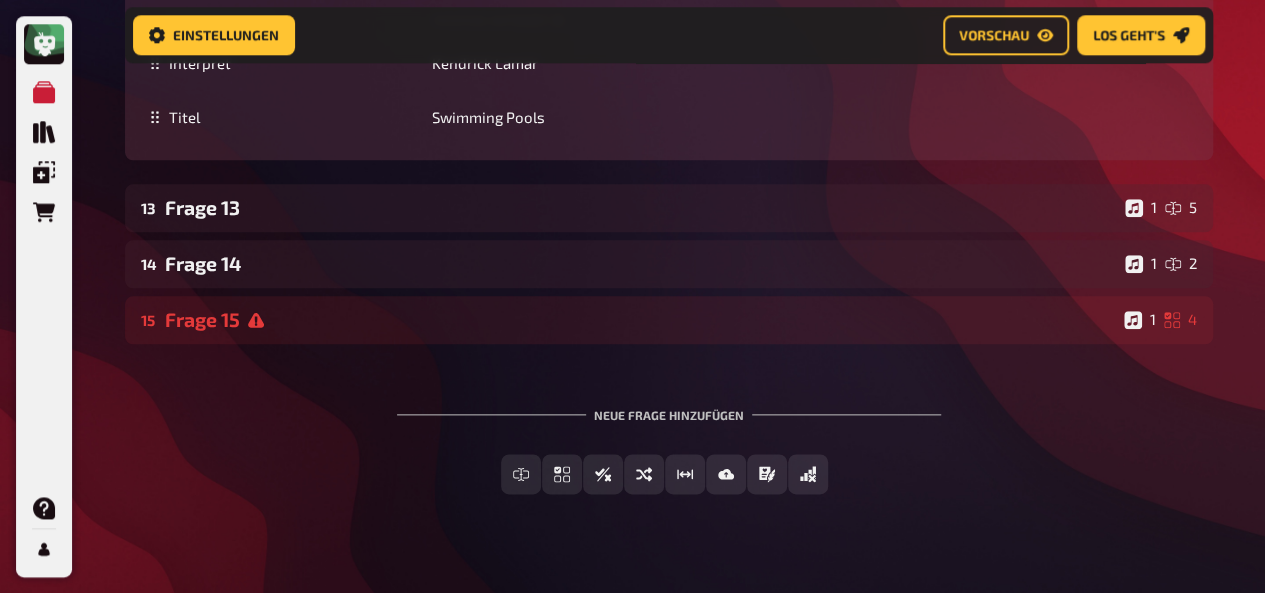 scroll, scrollTop: 16177, scrollLeft: 0, axis: vertical 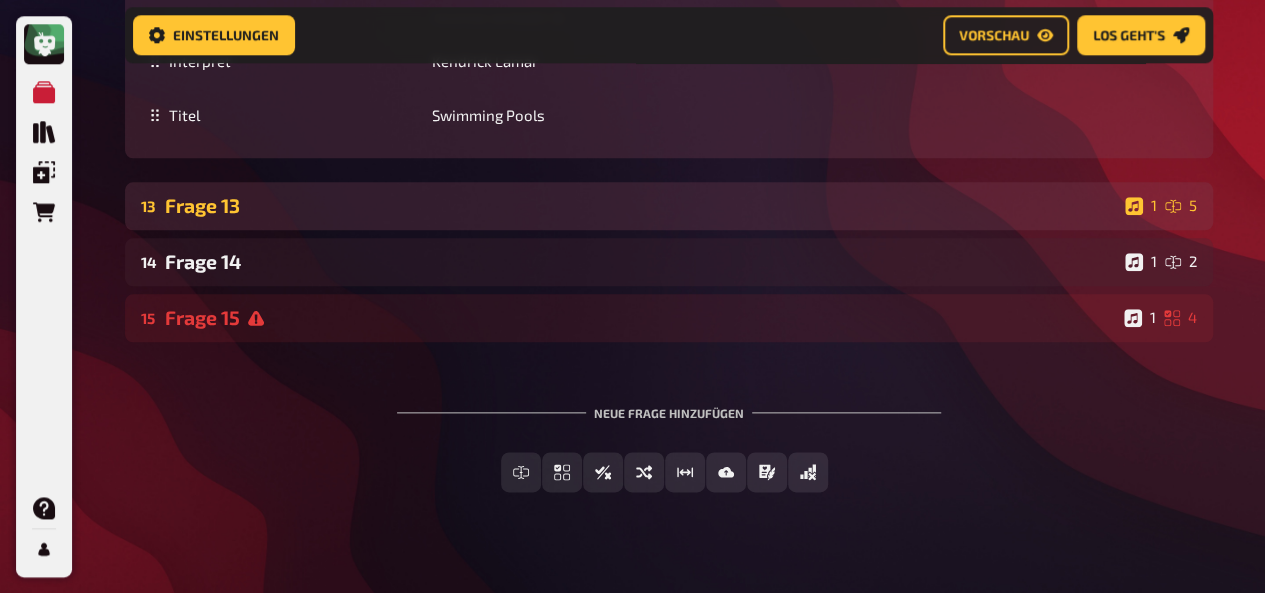 click on "Frage 13" at bounding box center (641, 205) 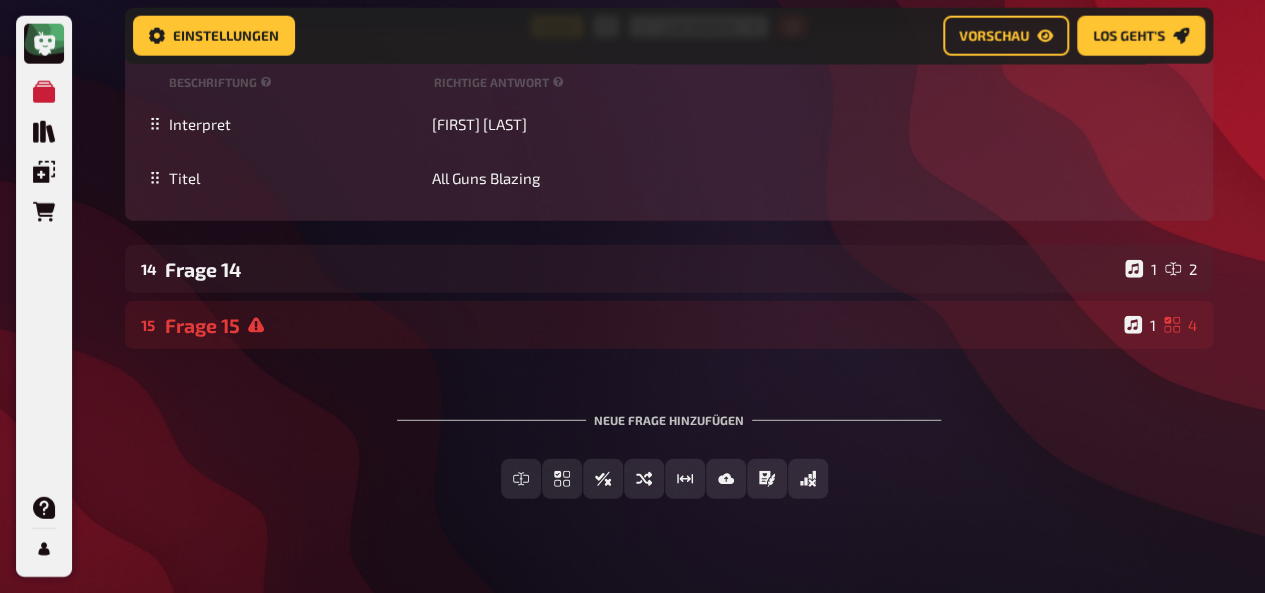 scroll, scrollTop: 17812, scrollLeft: 0, axis: vertical 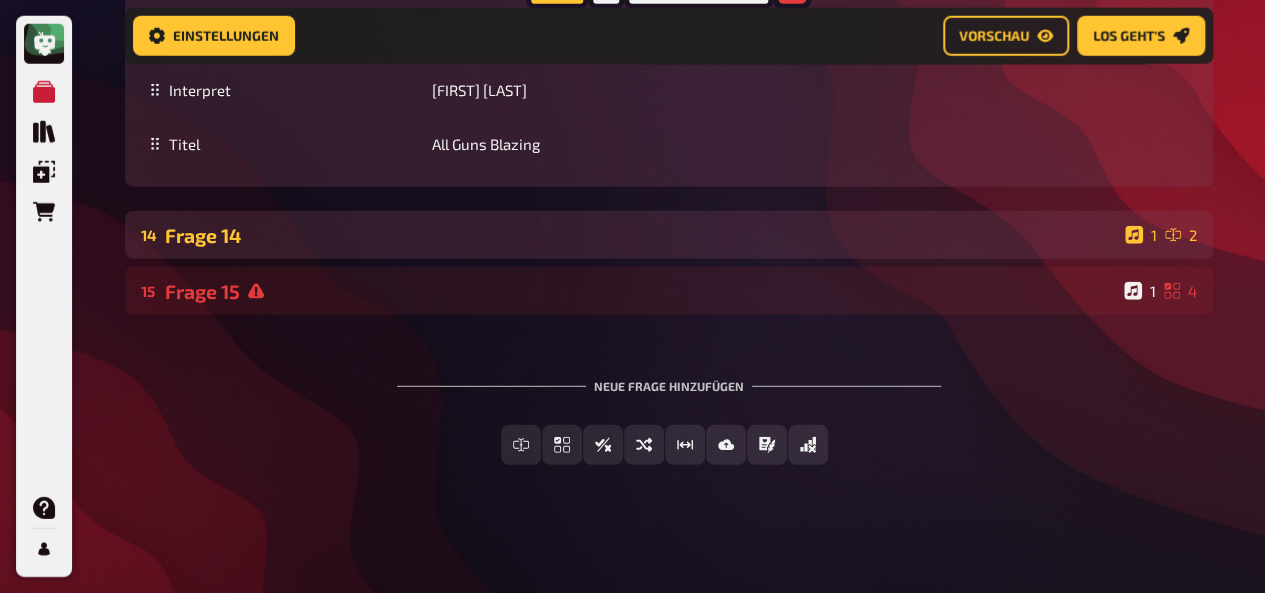 click on "Frage 14" at bounding box center [641, 235] 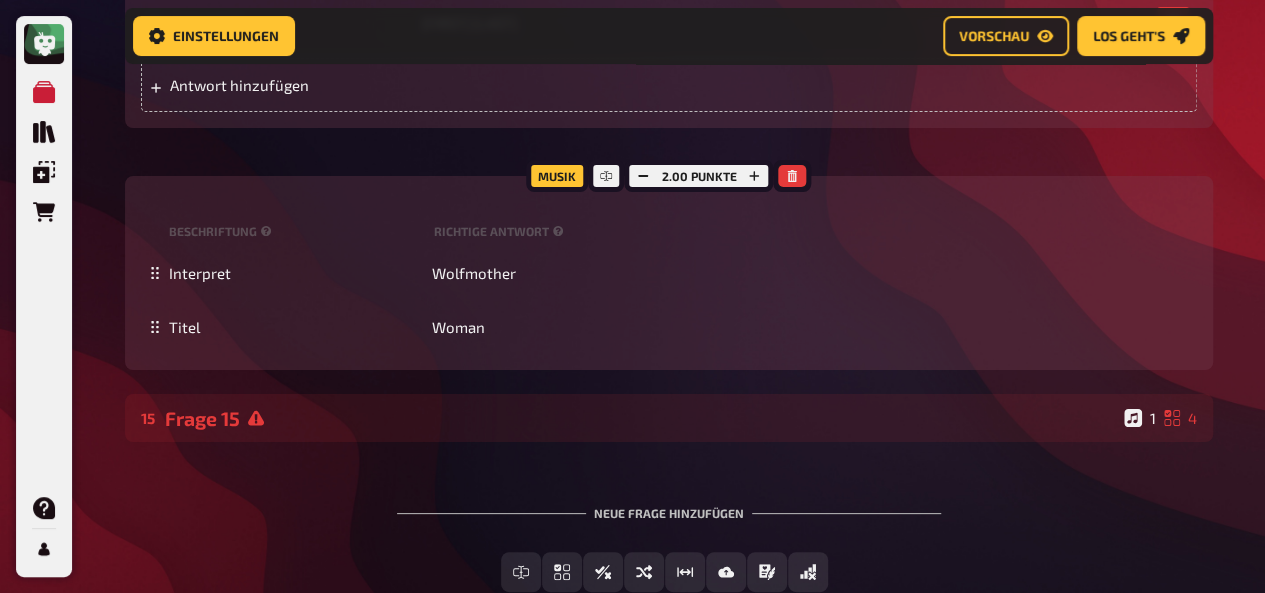 scroll, scrollTop: 19116, scrollLeft: 0, axis: vertical 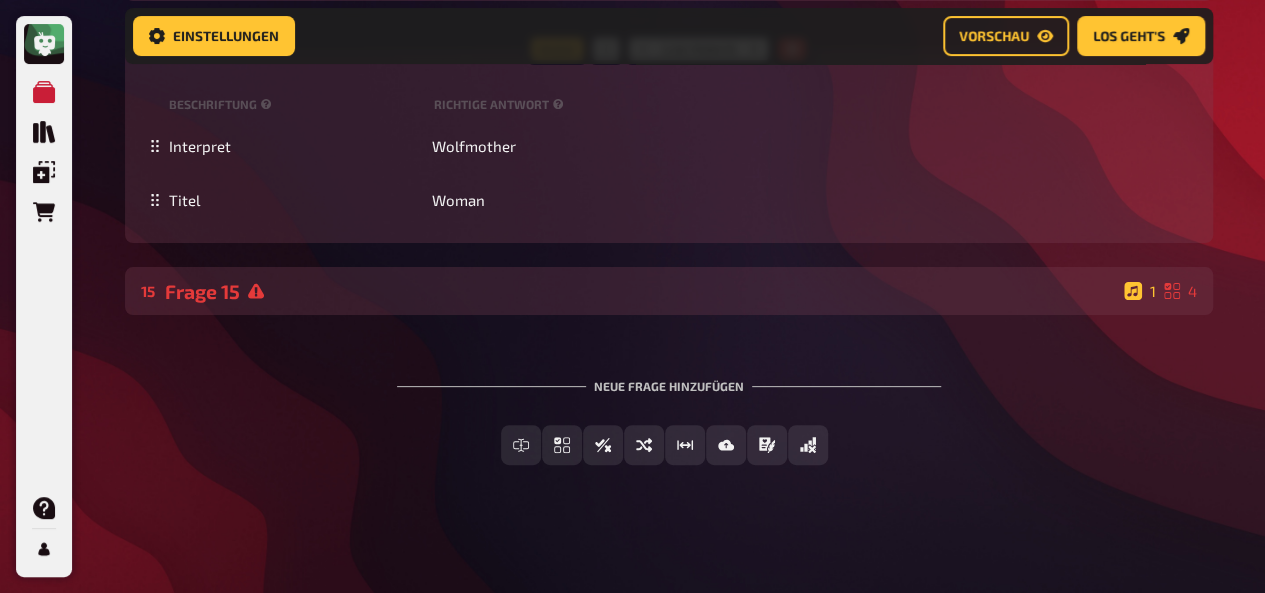 click on "Frage 15" at bounding box center [640, 291] 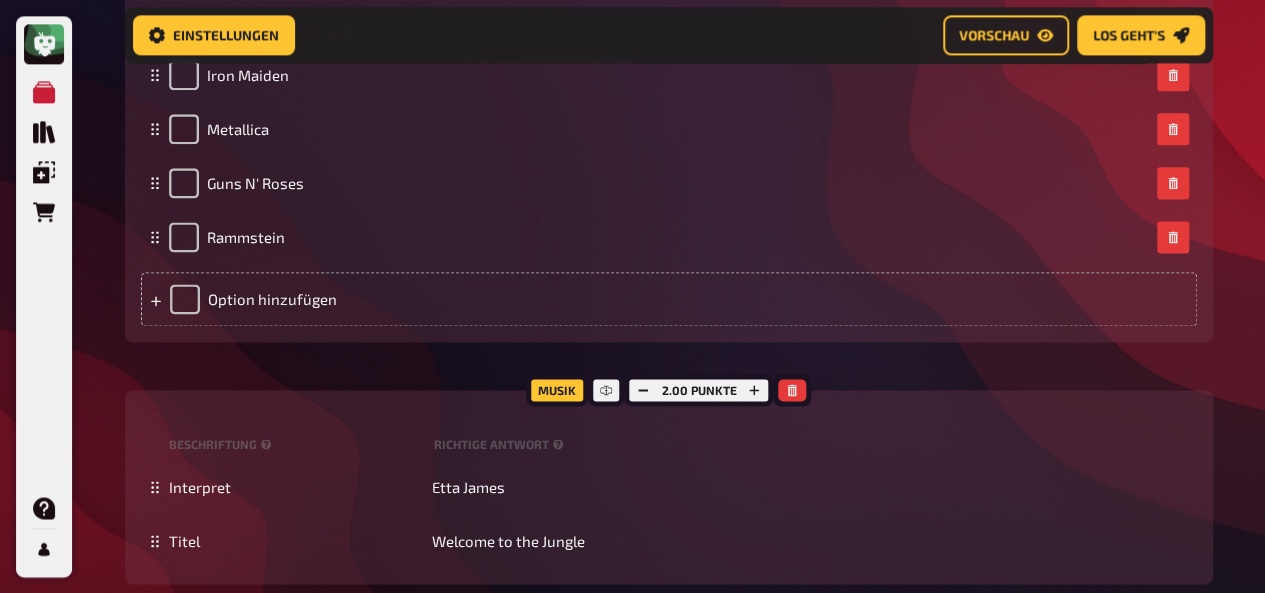 scroll, scrollTop: 20194, scrollLeft: 0, axis: vertical 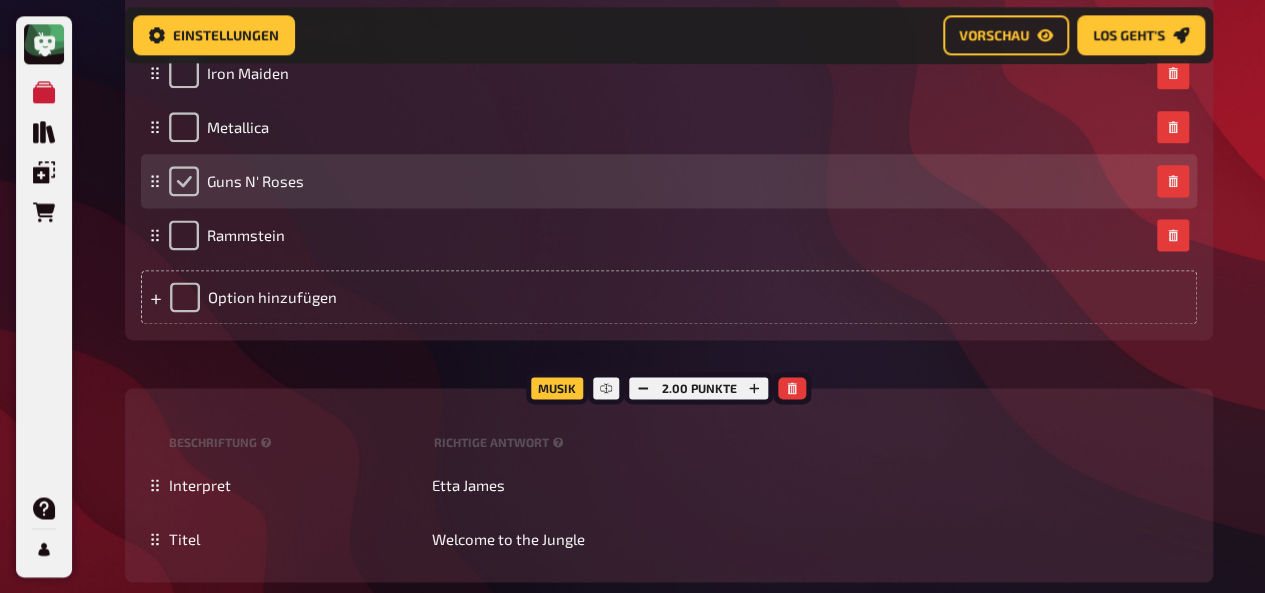 click at bounding box center [184, 181] 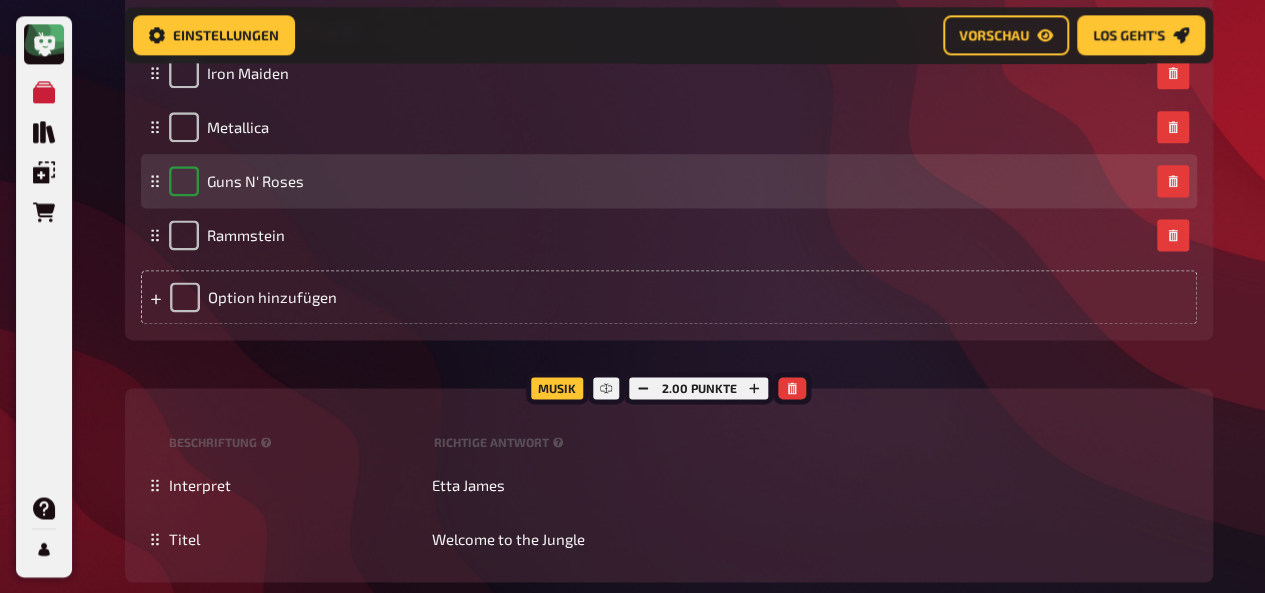 checkbox on "true" 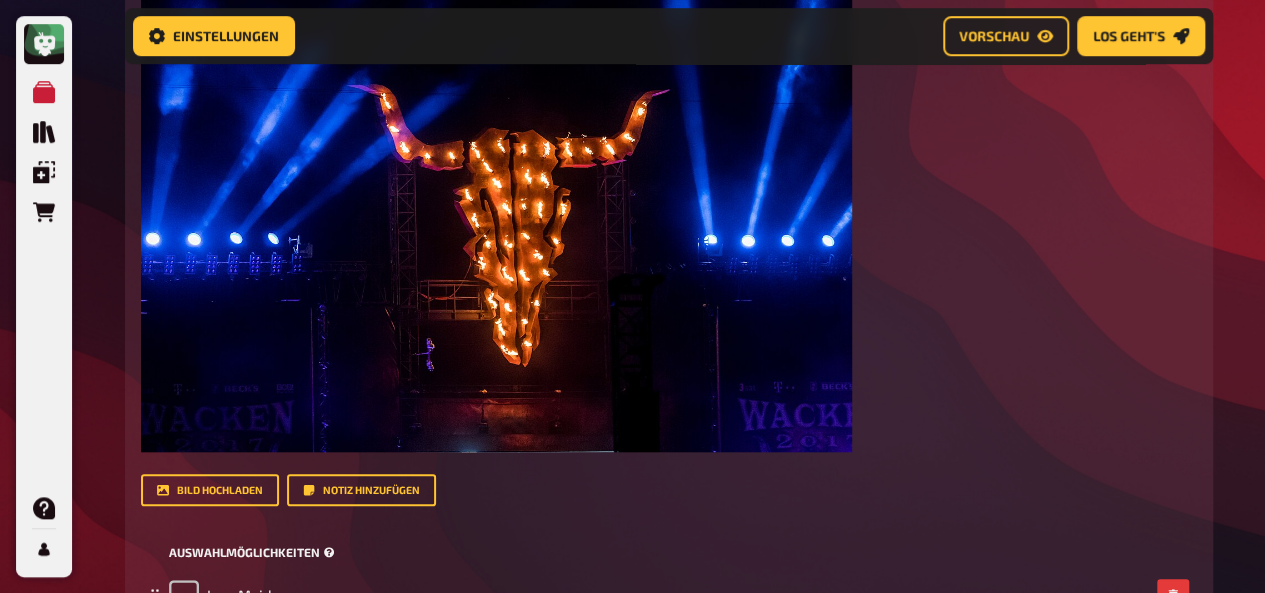 scroll, scrollTop: 19672, scrollLeft: 0, axis: vertical 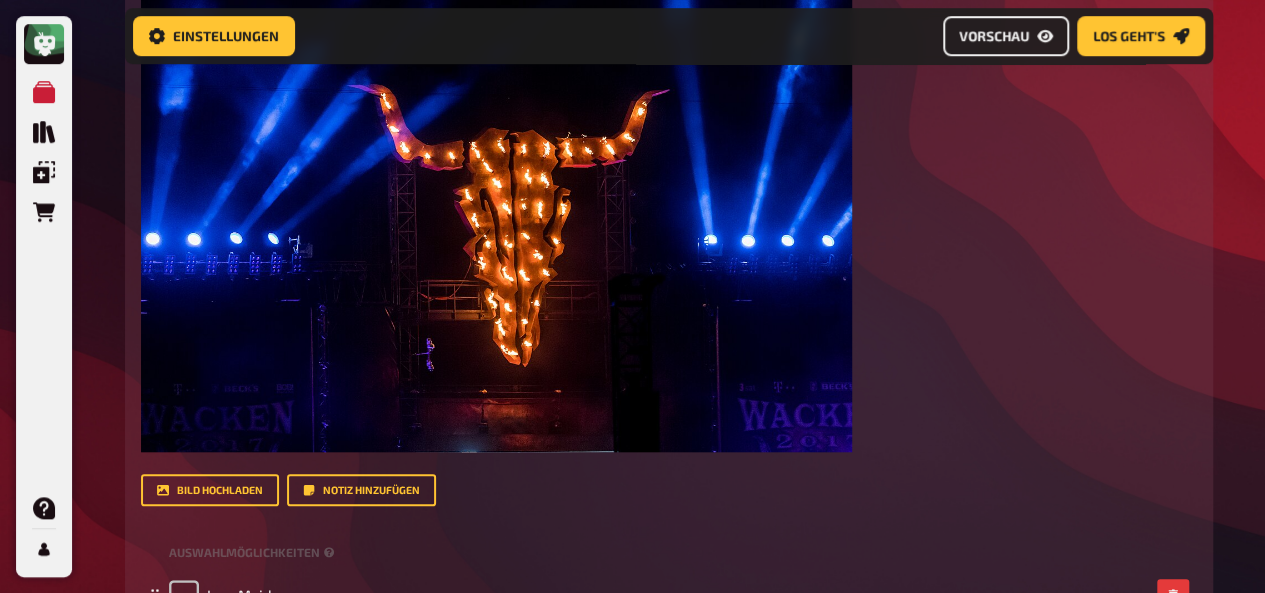 click on "Vorschau" at bounding box center [994, 36] 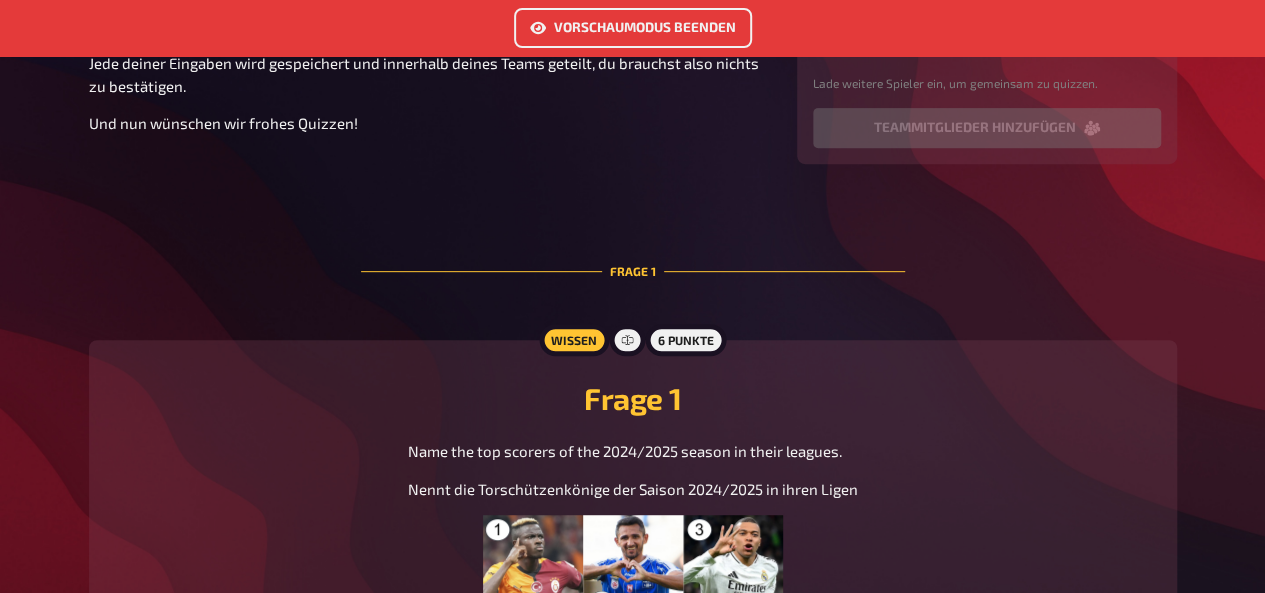 scroll, scrollTop: 0, scrollLeft: 0, axis: both 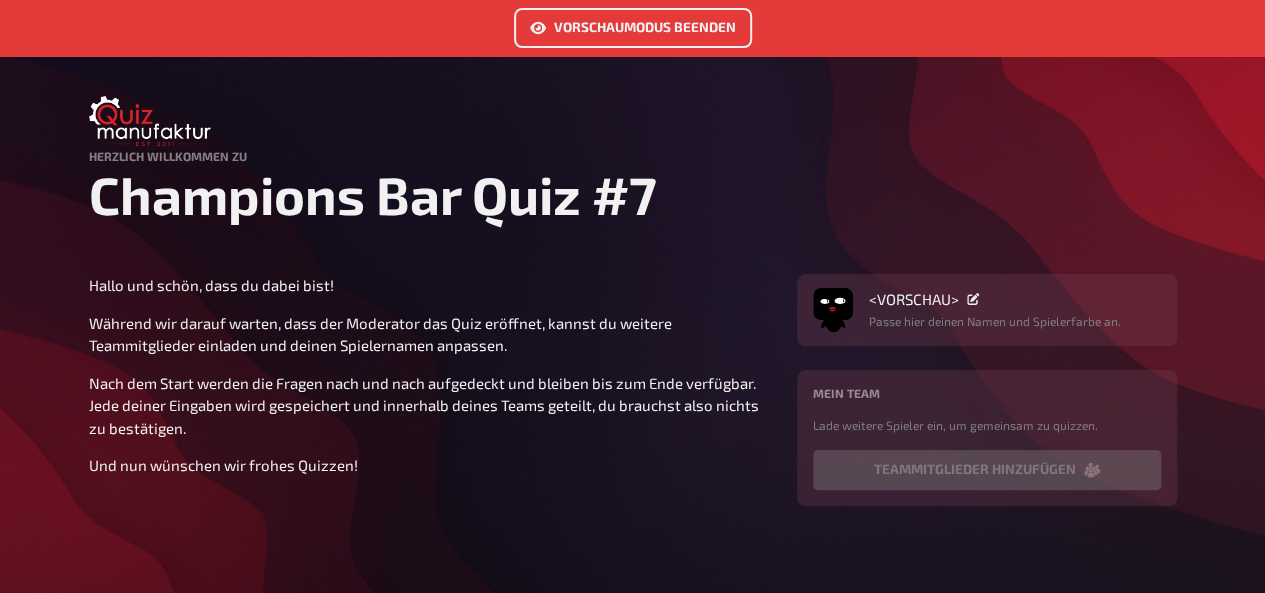 click on "Vorschaumodus beenden" at bounding box center (633, 28) 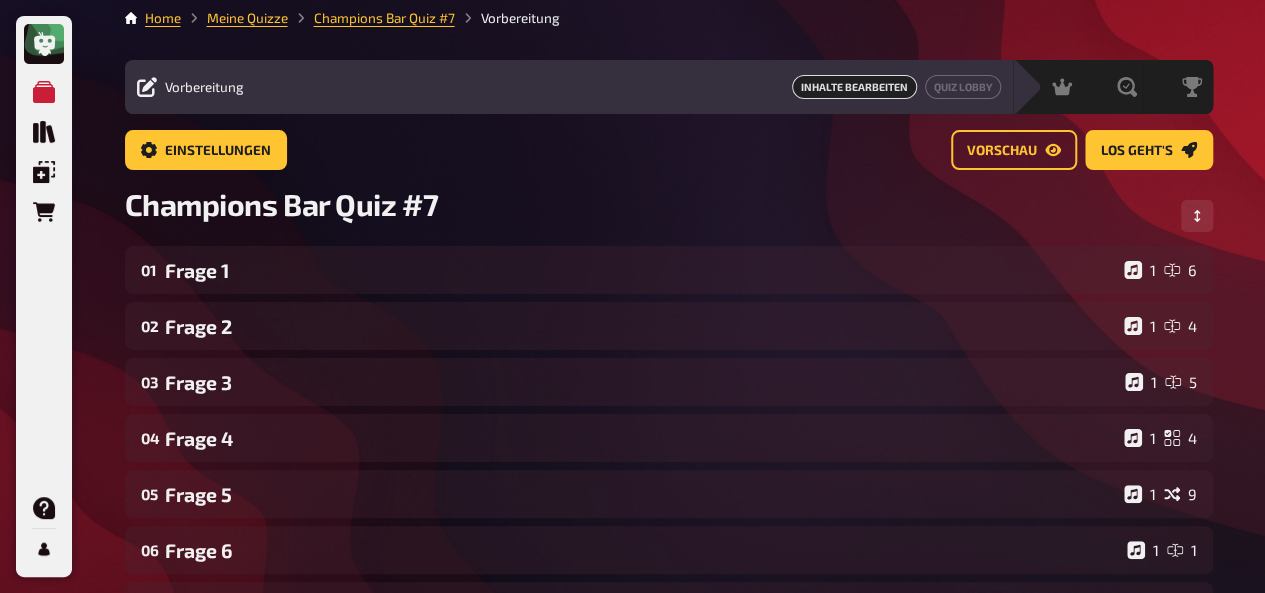 scroll, scrollTop: 0, scrollLeft: 0, axis: both 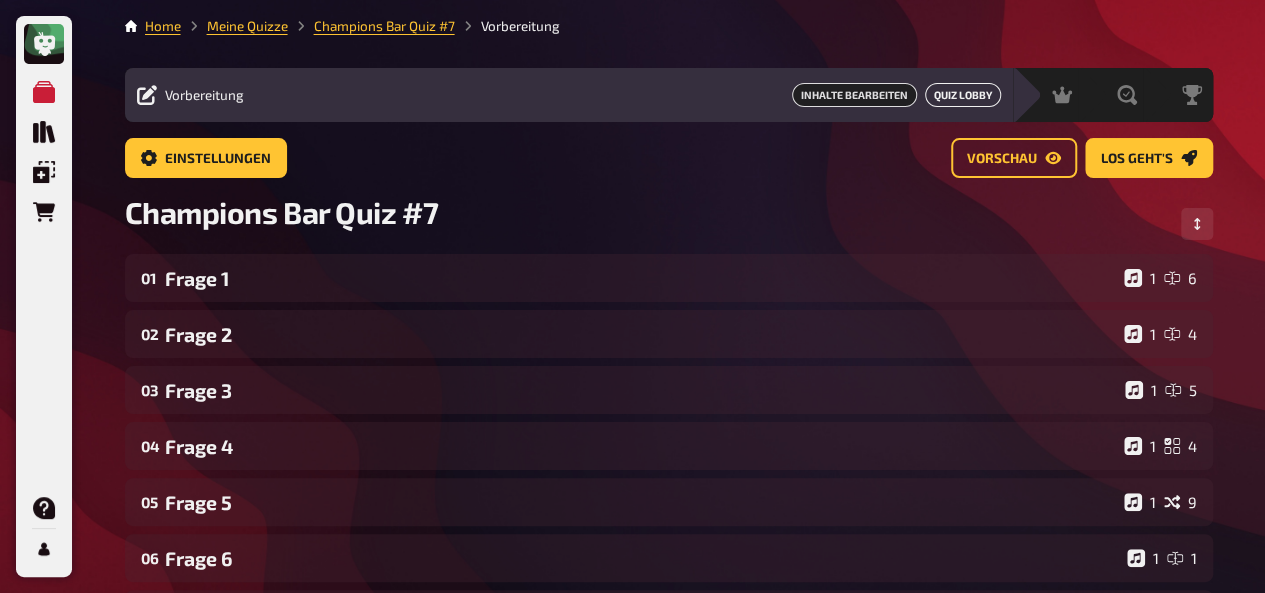 click on "Quiz Lobby" at bounding box center (963, 95) 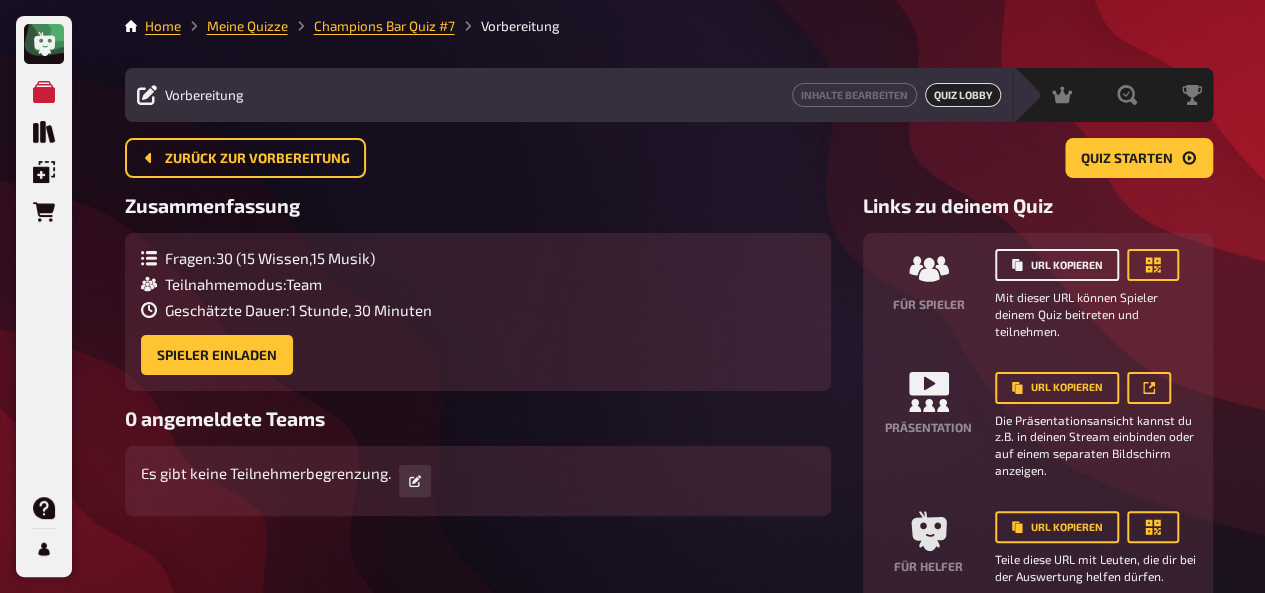 click on "URL kopieren" at bounding box center (1057, 265) 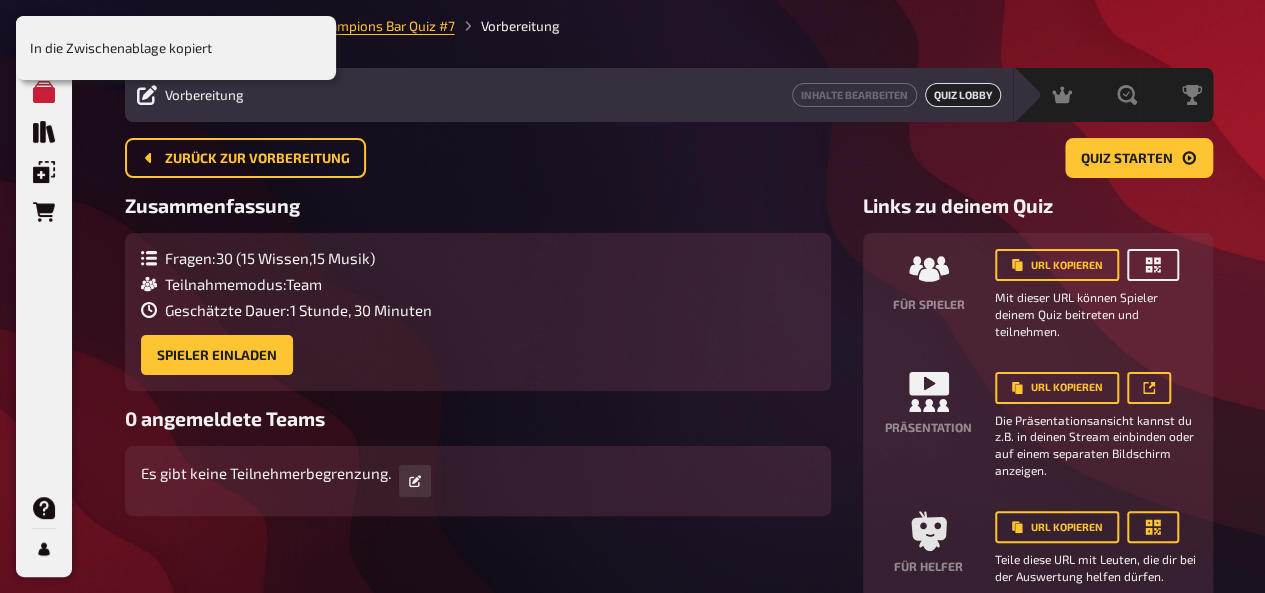 click at bounding box center (1153, 265) 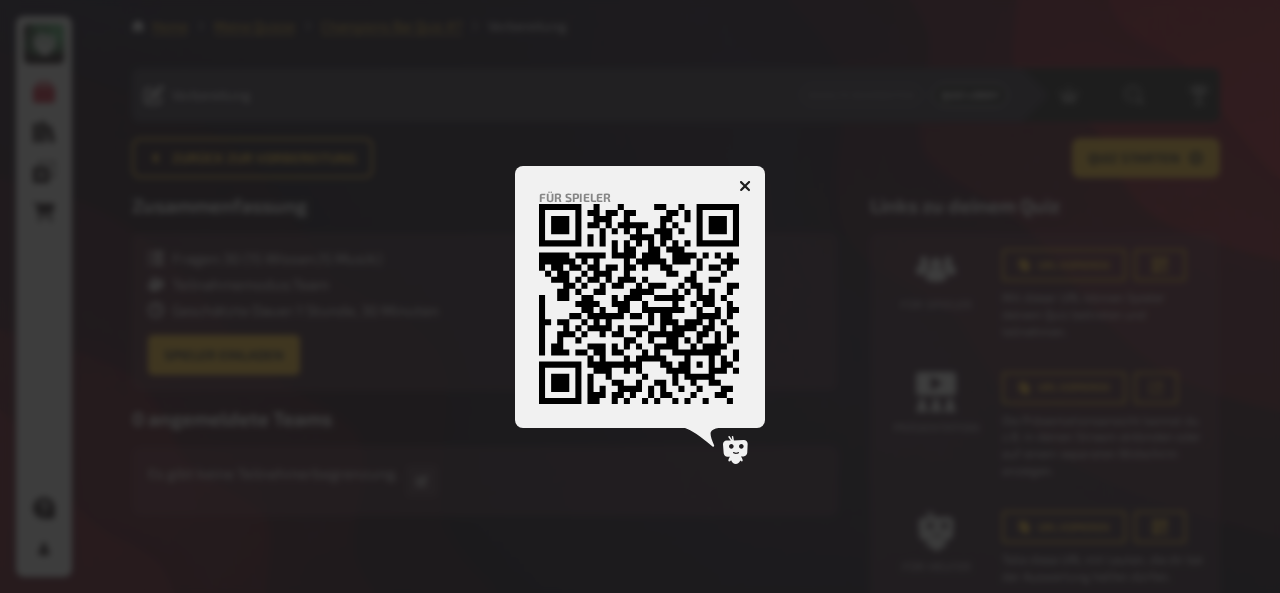 click 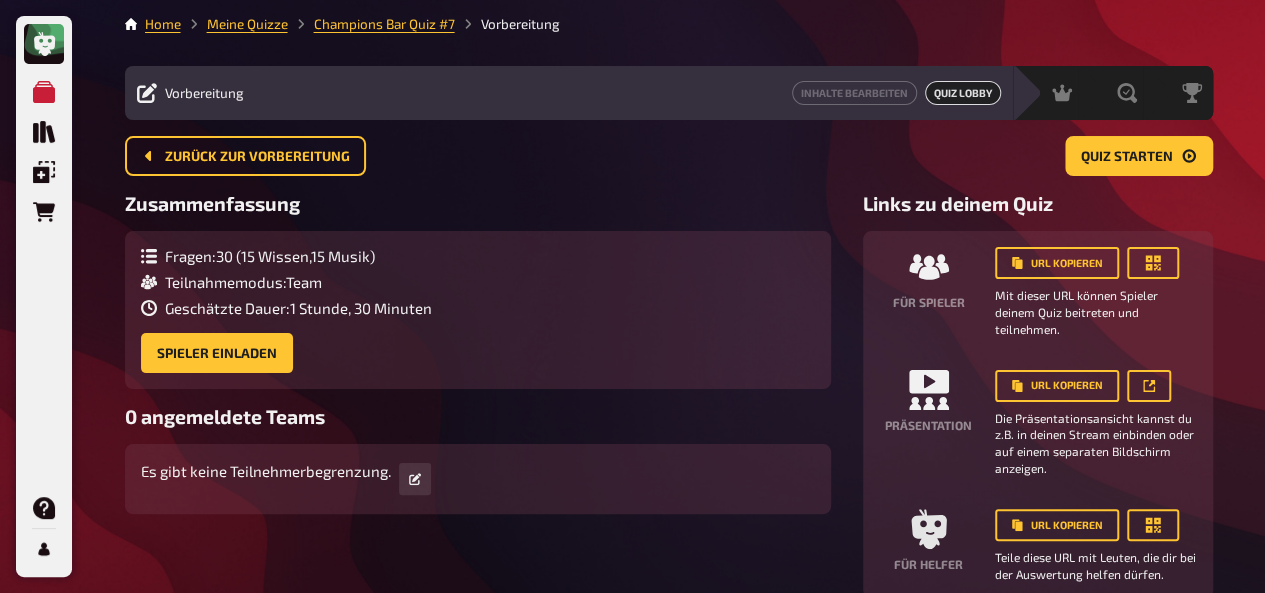 scroll, scrollTop: 3, scrollLeft: 0, axis: vertical 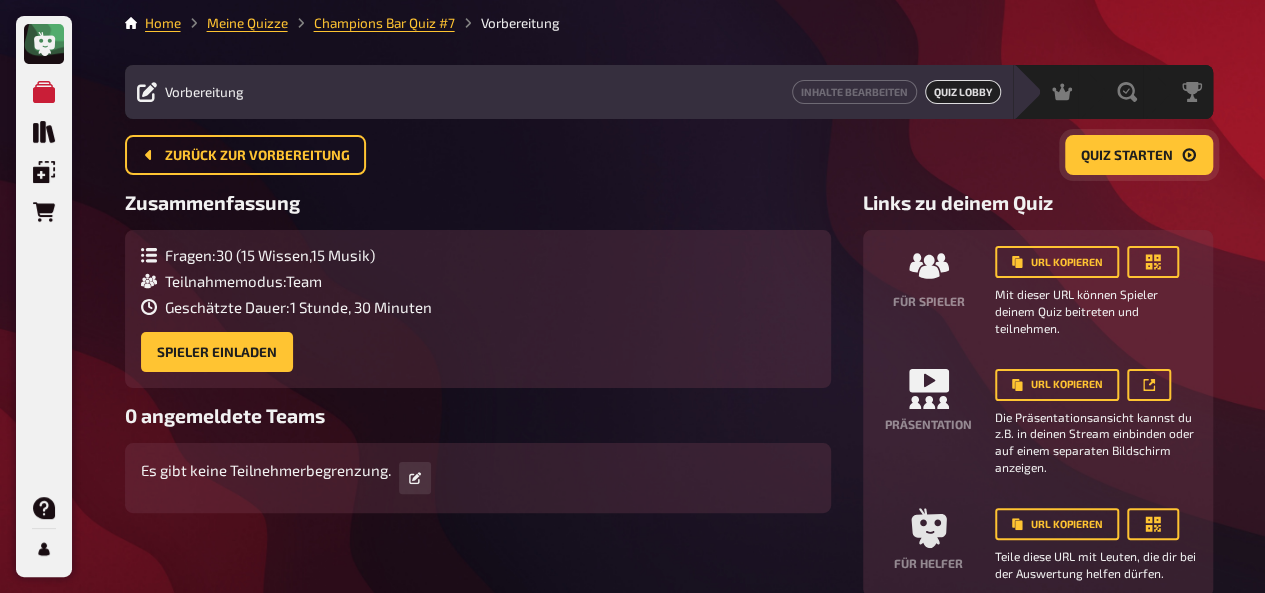 click on "Quiz starten" at bounding box center [1127, 156] 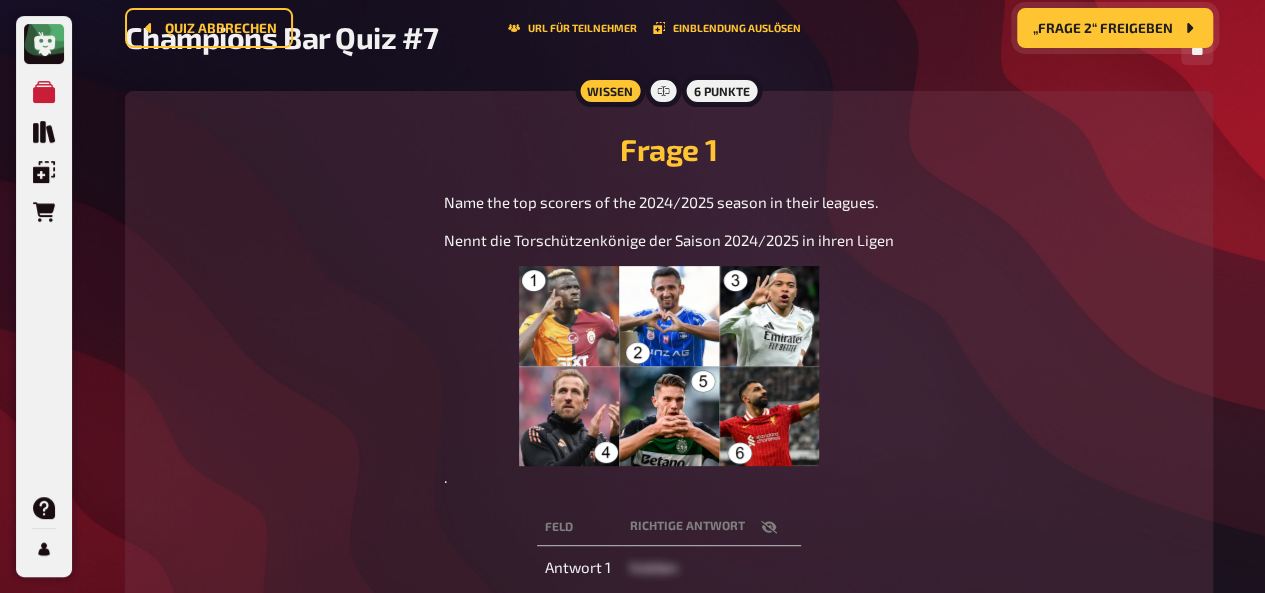 scroll, scrollTop: 0, scrollLeft: 0, axis: both 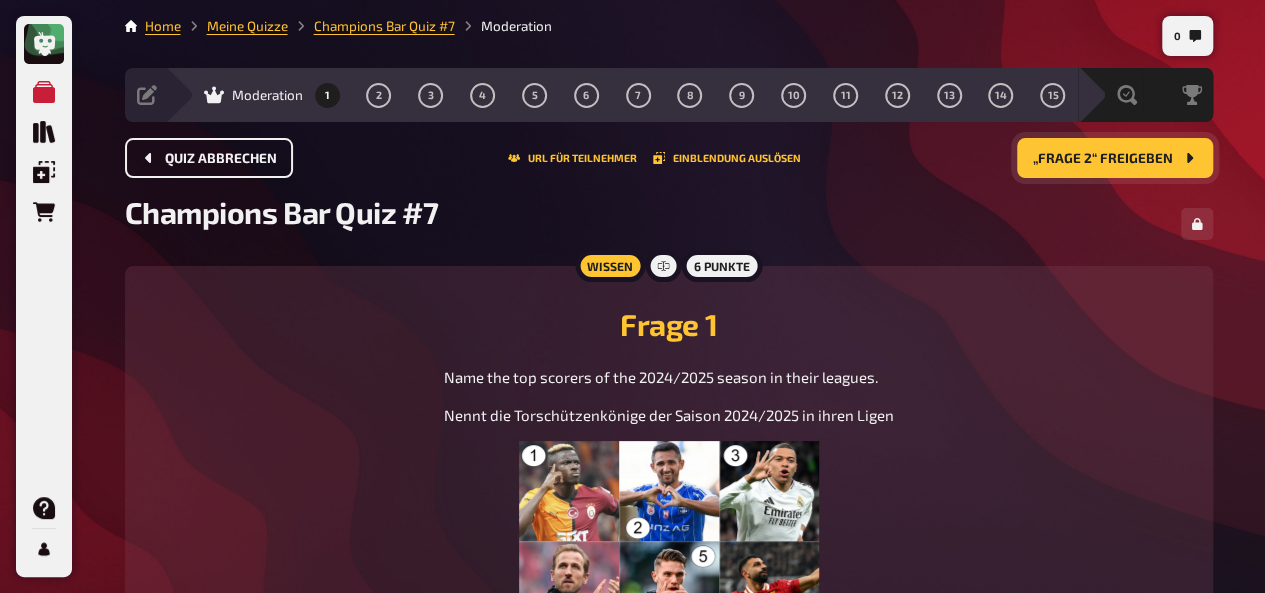 click on "Quiz abbrechen" at bounding box center (221, 159) 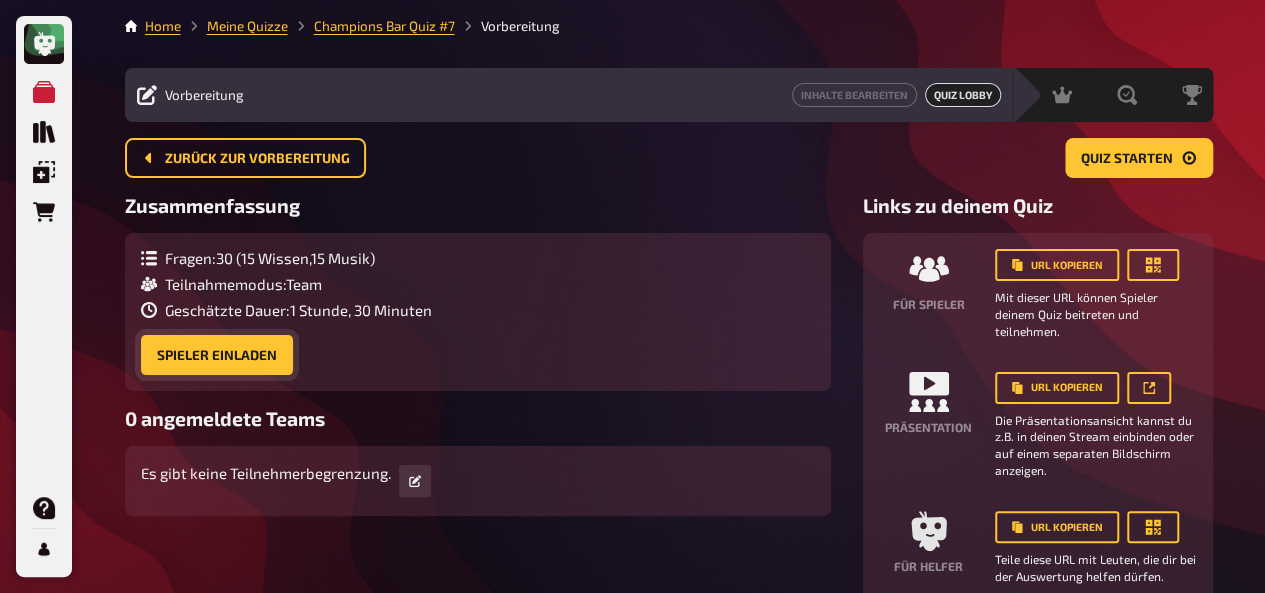 click on "Spieler einladen" at bounding box center (217, 355) 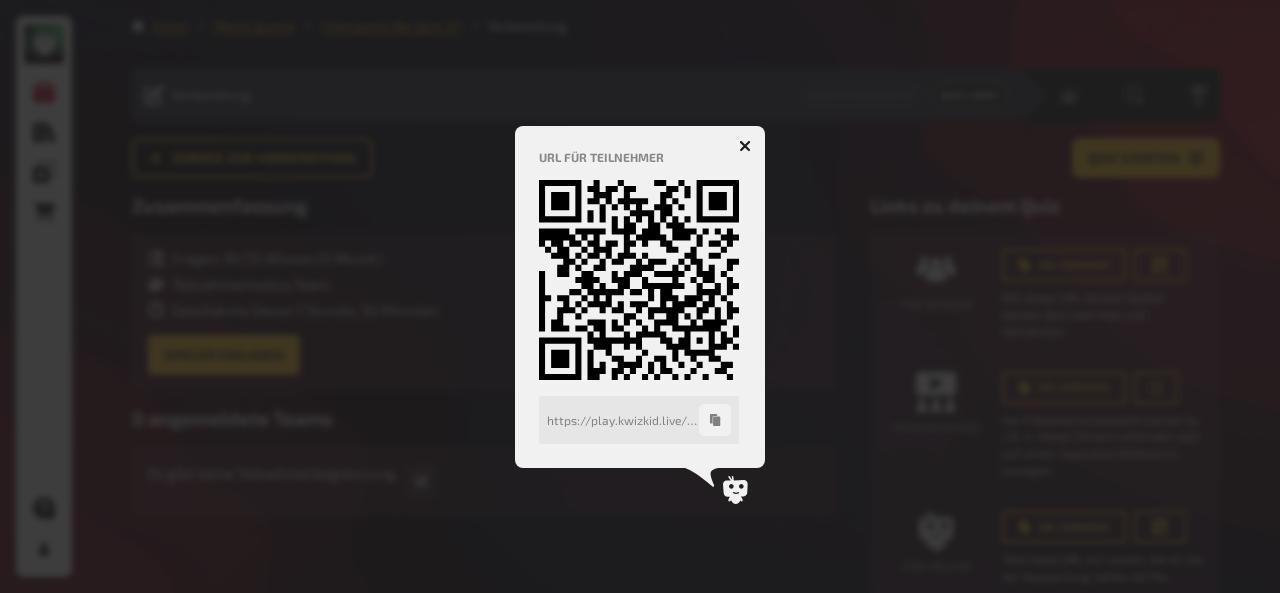 click 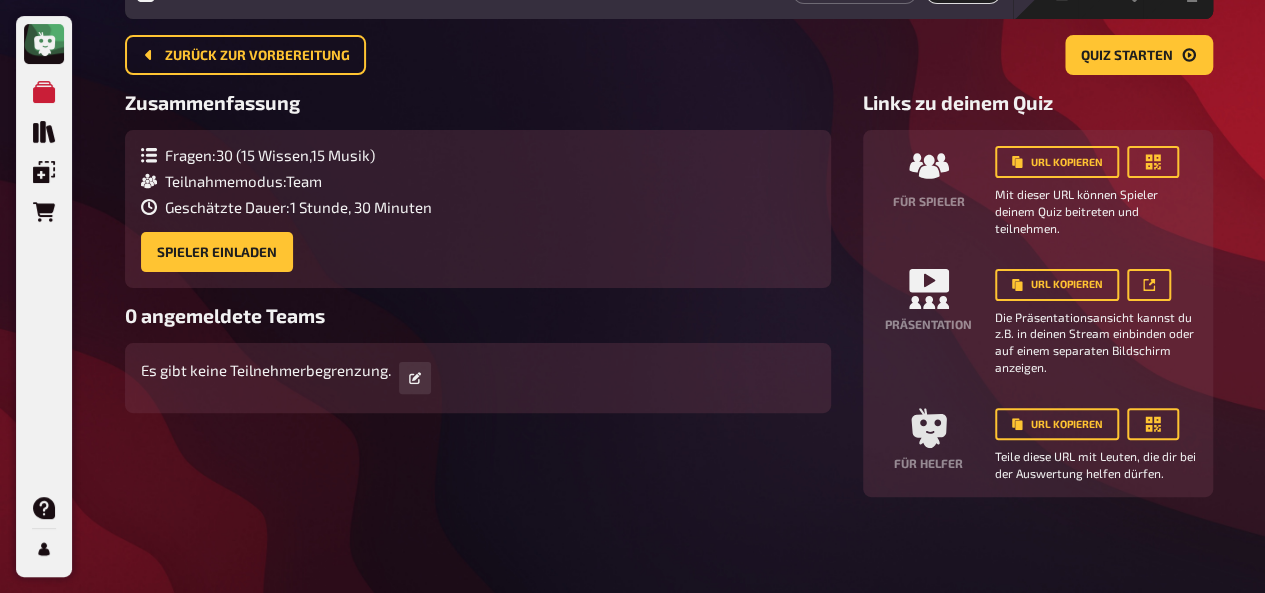 scroll, scrollTop: 0, scrollLeft: 0, axis: both 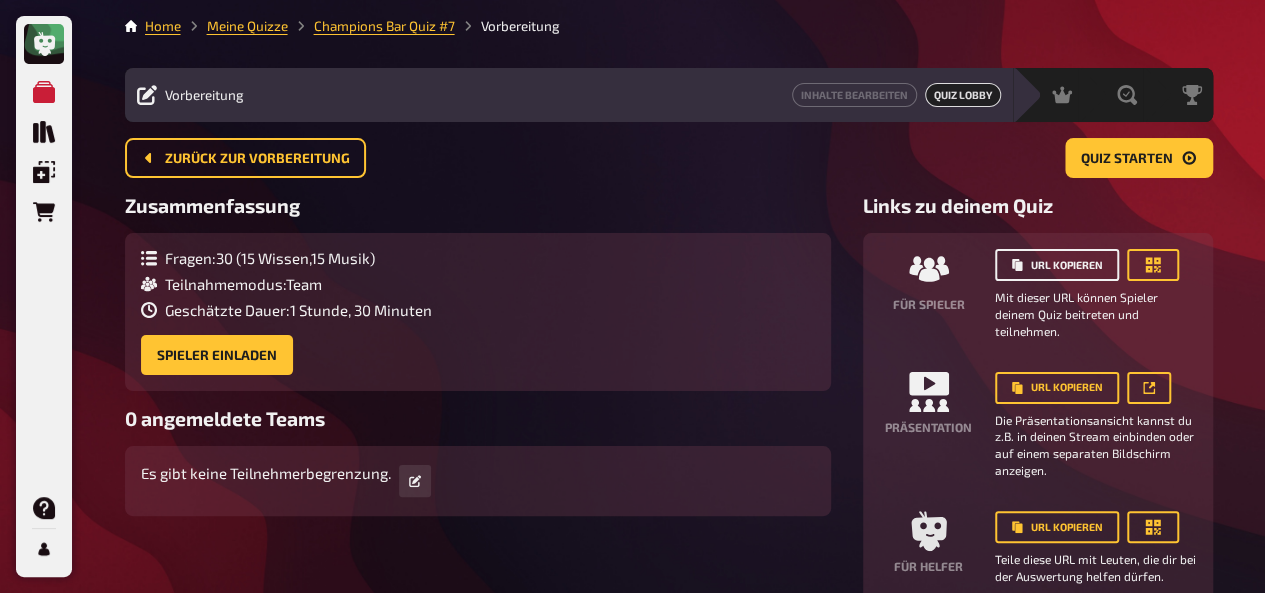 click on "URL kopieren" at bounding box center [1057, 265] 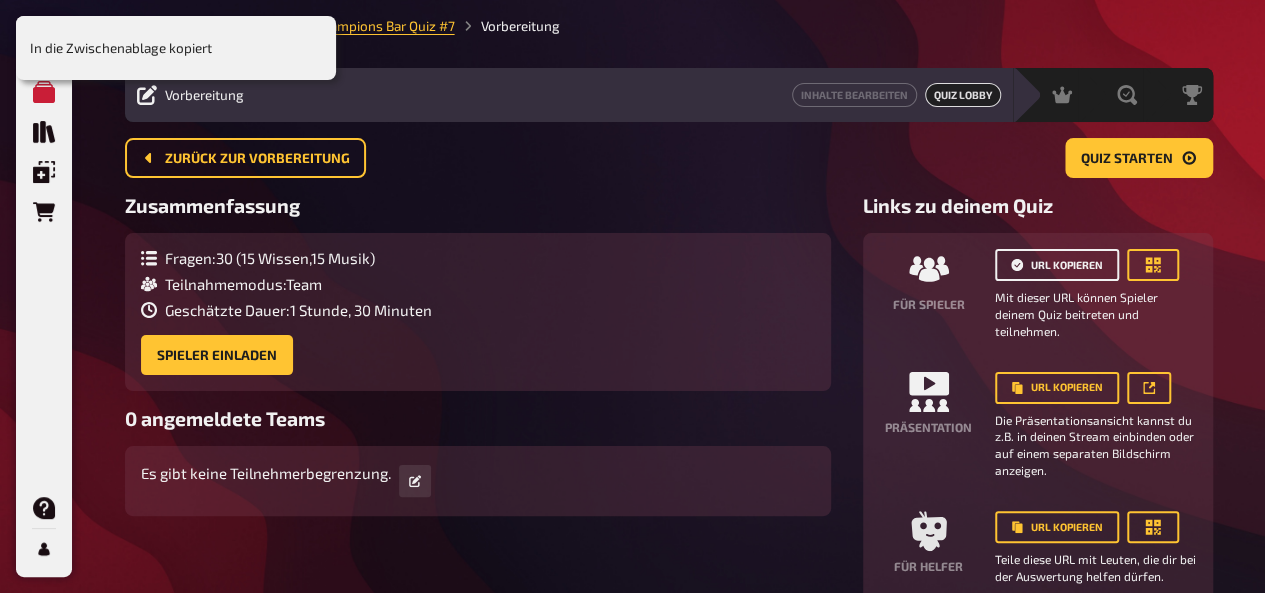 click on "URL kopieren" at bounding box center [1057, 265] 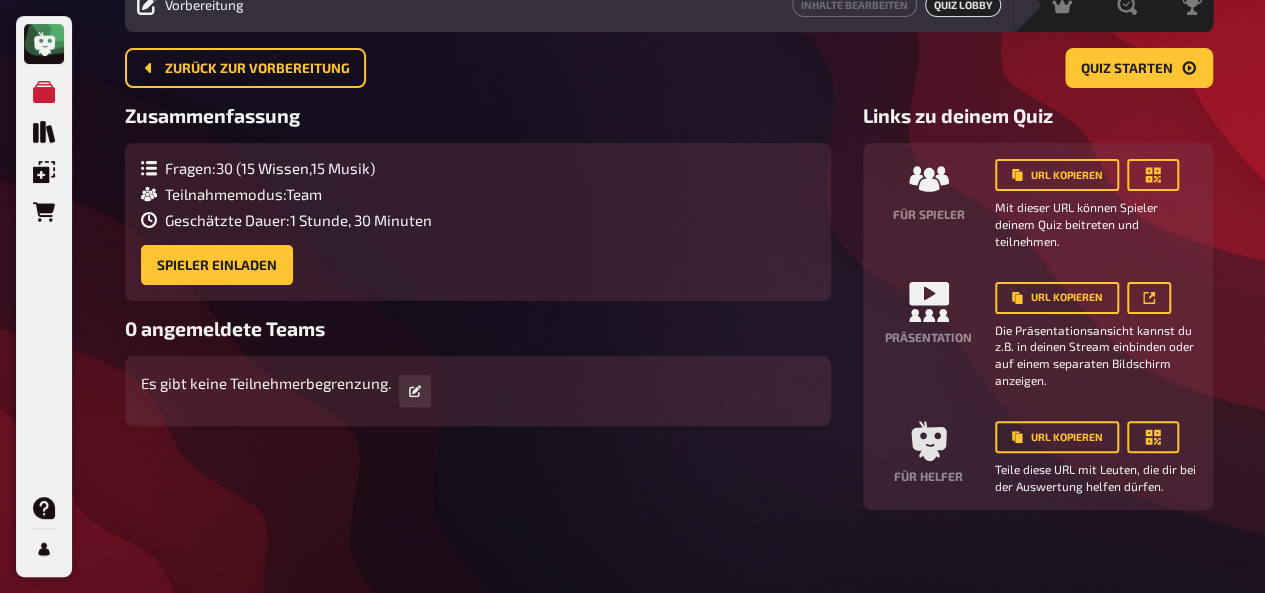 scroll, scrollTop: 103, scrollLeft: 0, axis: vertical 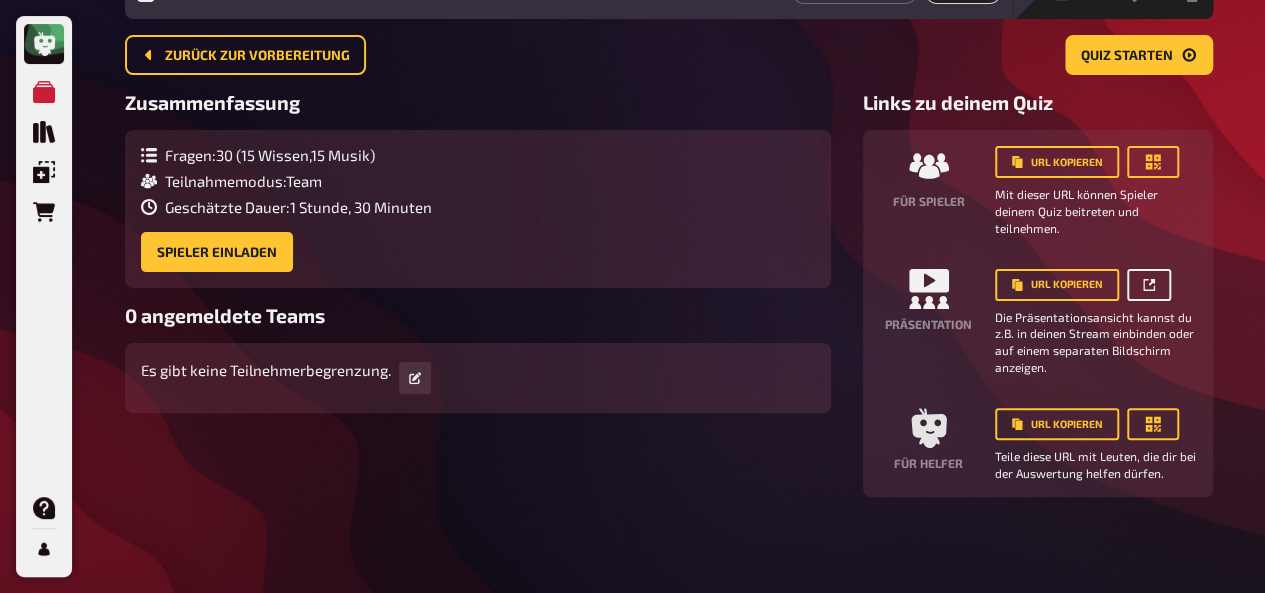 click 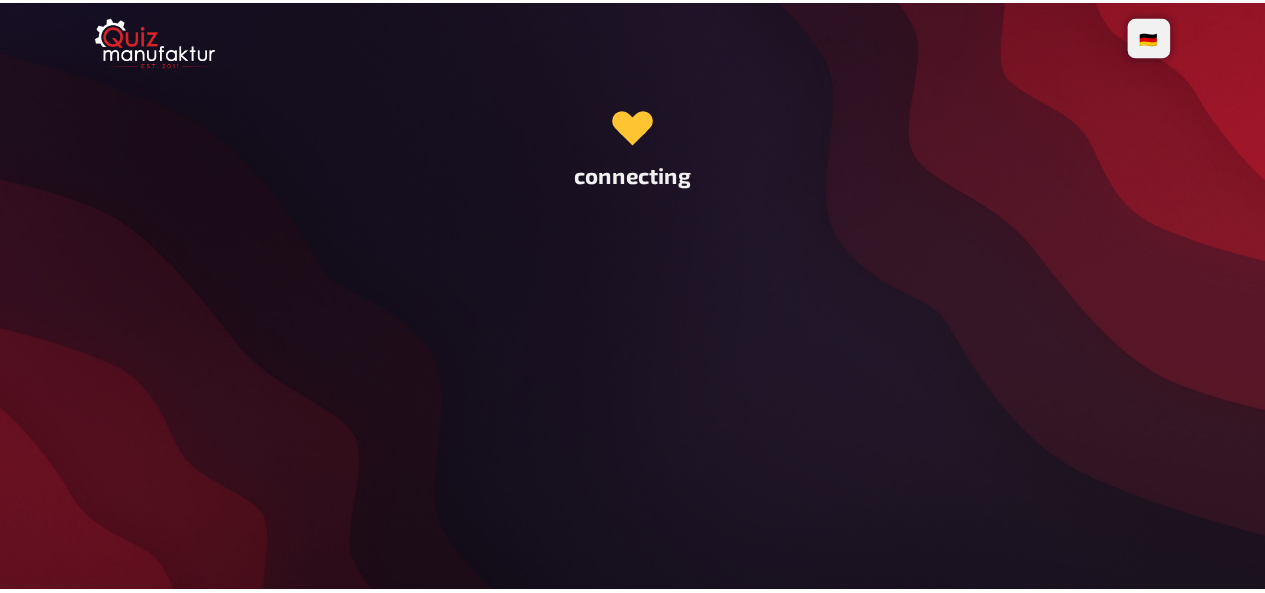 scroll, scrollTop: 0, scrollLeft: 0, axis: both 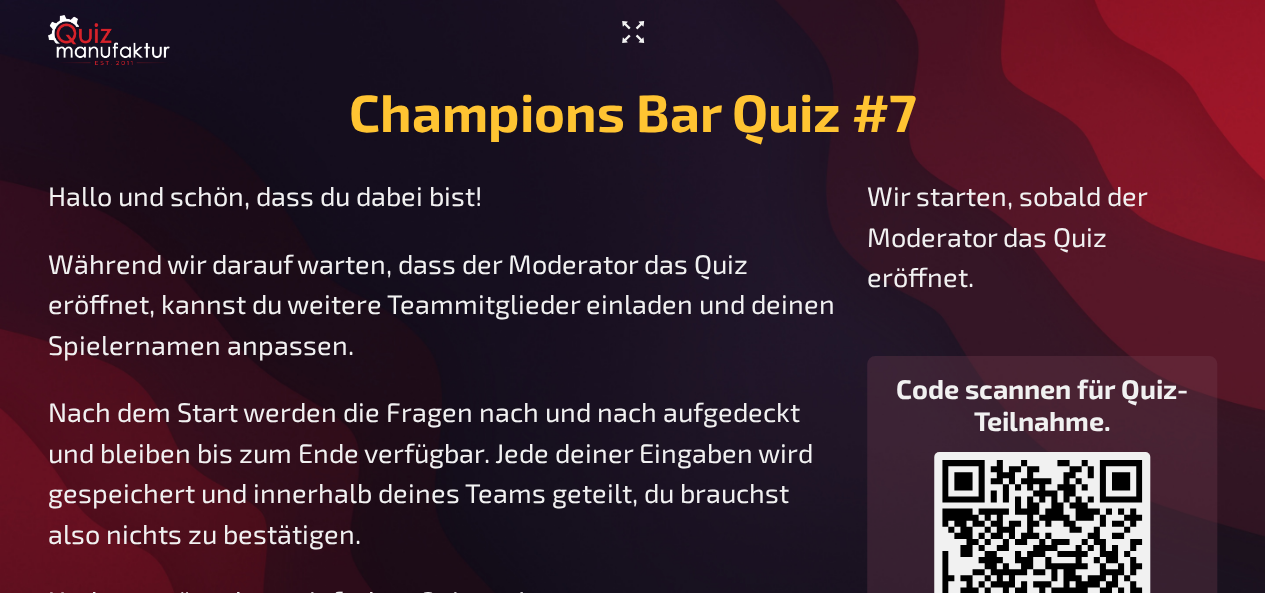 click 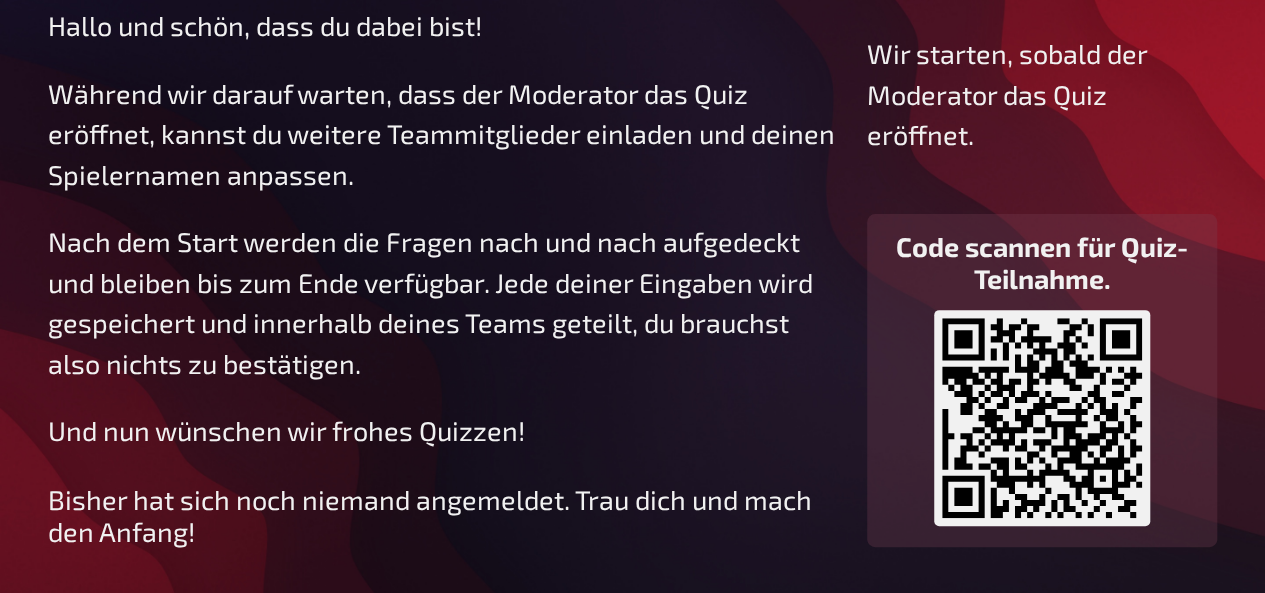 scroll, scrollTop: 171, scrollLeft: 0, axis: vertical 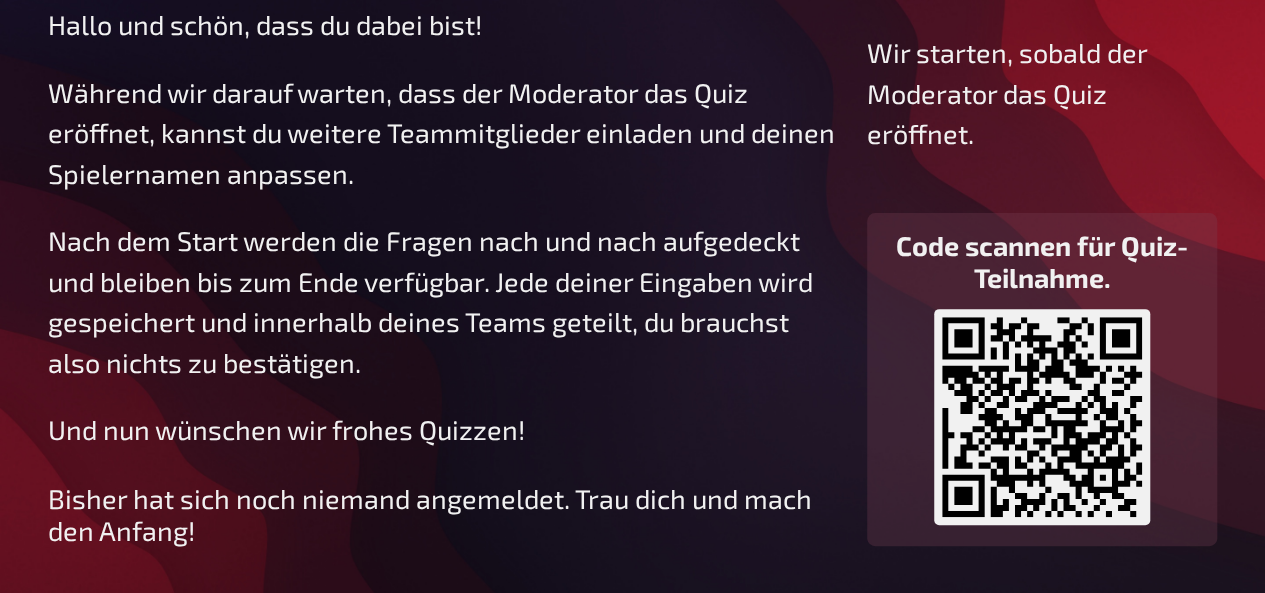 click on "Während wir darauf warten, dass der Moderator das Quiz eröffnet, kannst du weitere Teammitglieder einladen und deinen Spielernamen anpassen." at bounding box center (441, 133) 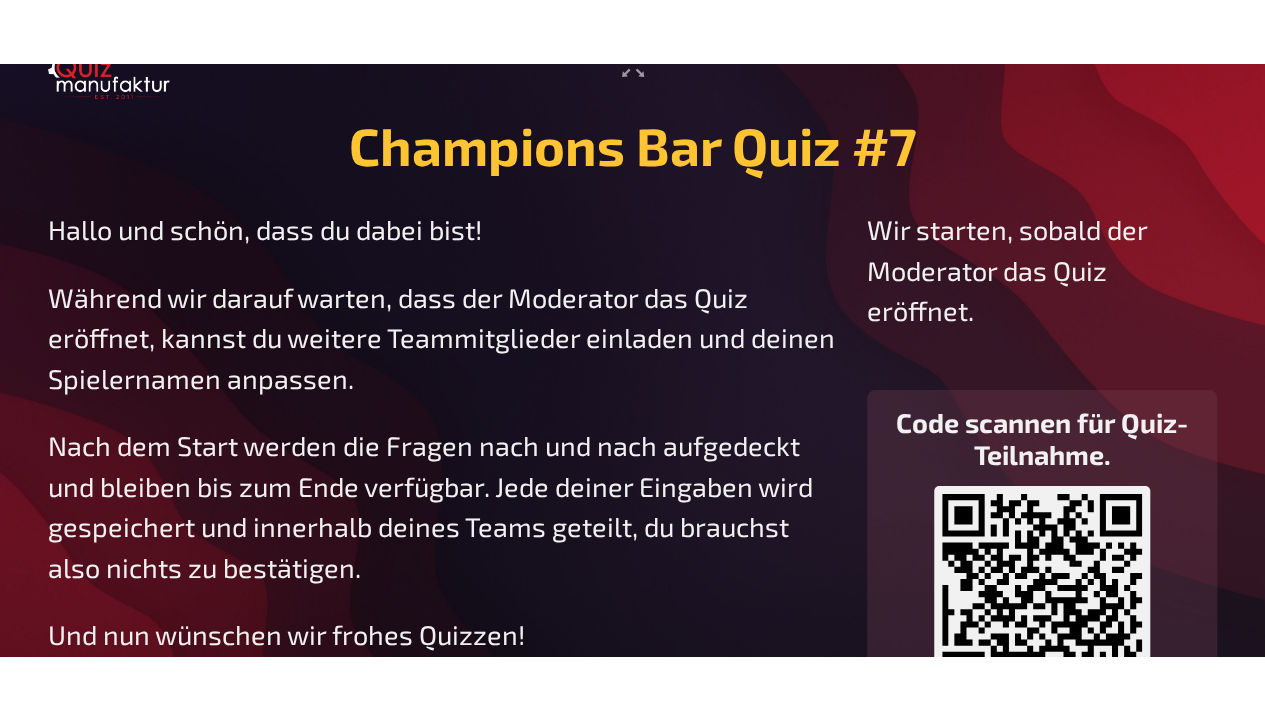 scroll, scrollTop: 0, scrollLeft: 0, axis: both 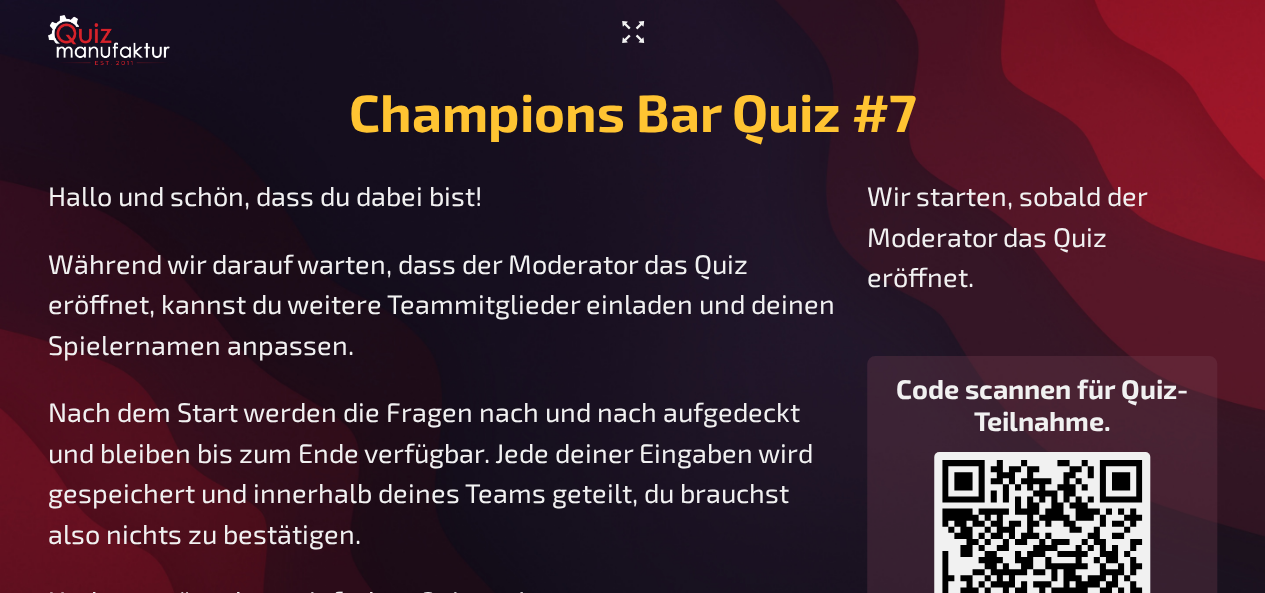 click 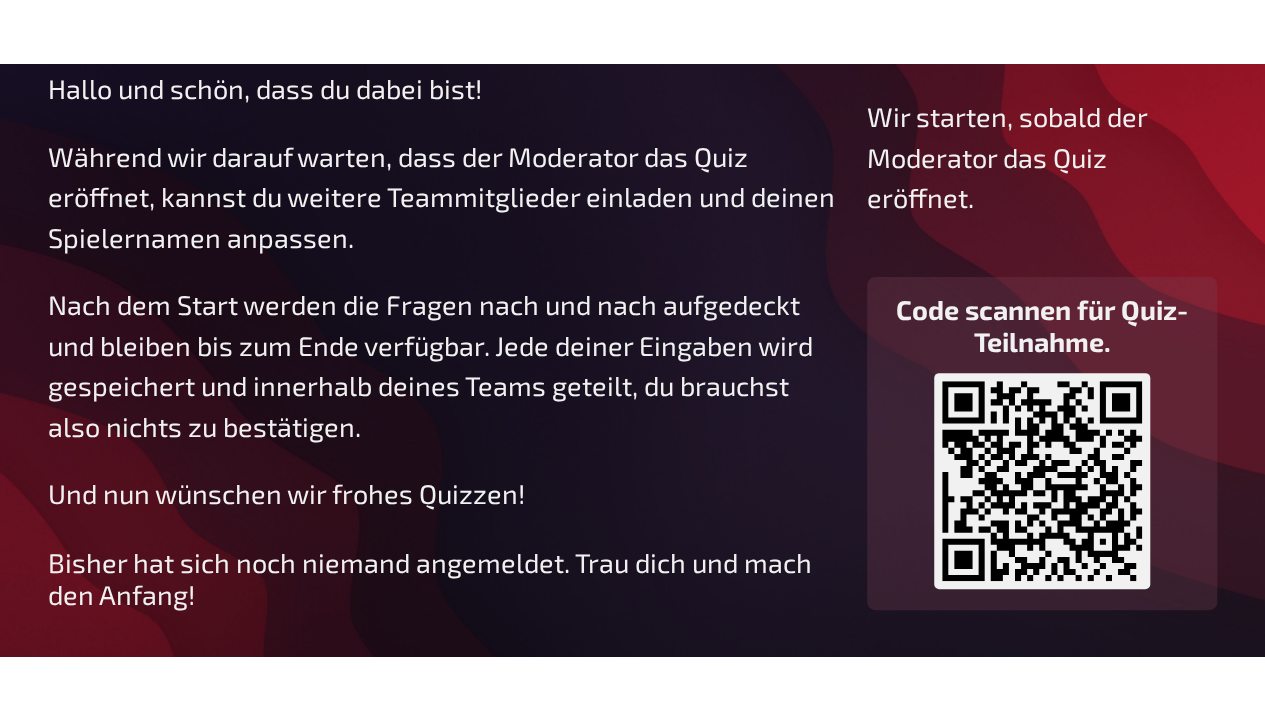 scroll, scrollTop: 0, scrollLeft: 0, axis: both 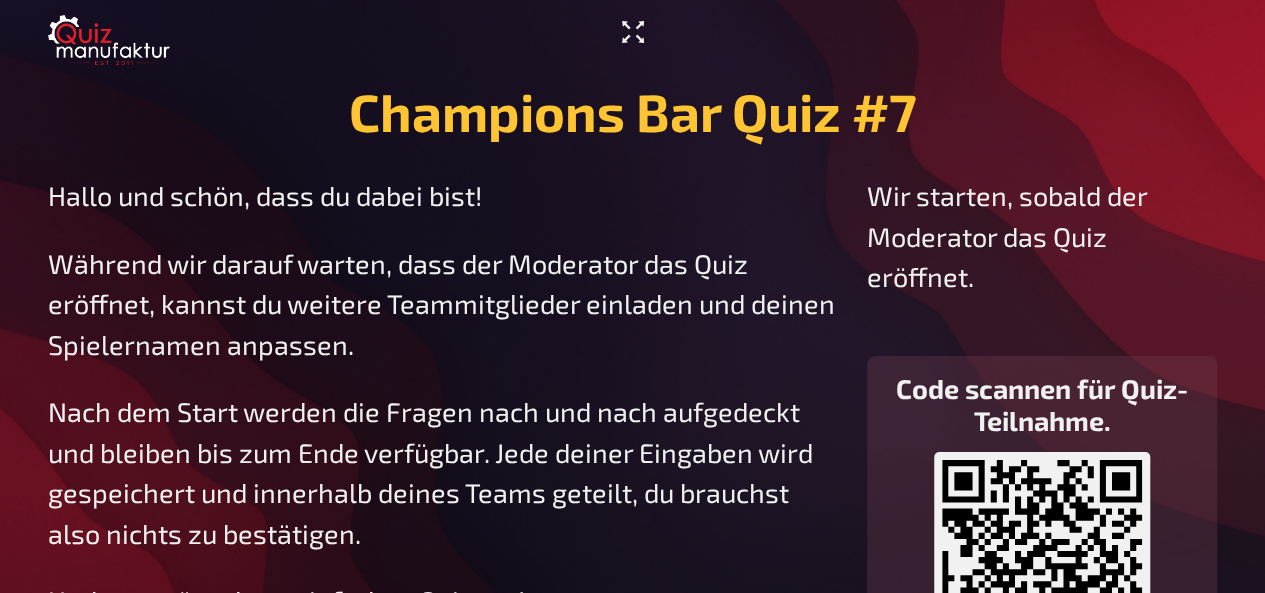 click 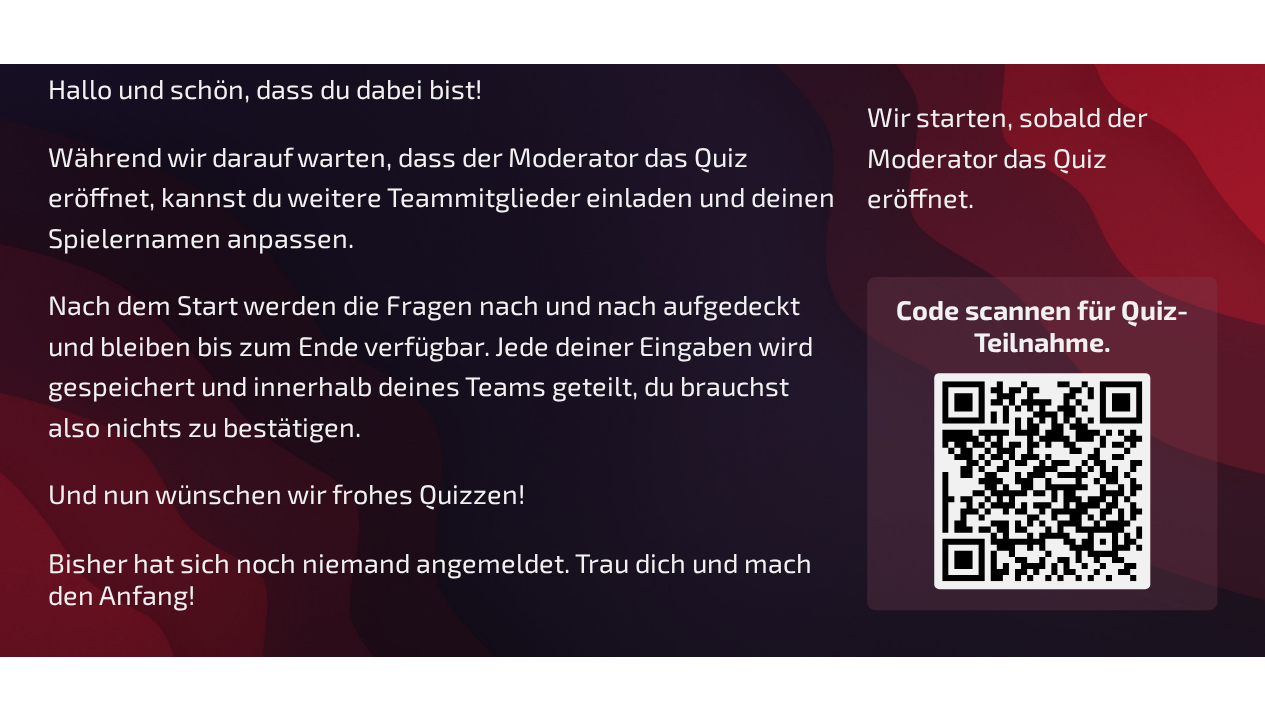scroll, scrollTop: 0, scrollLeft: 0, axis: both 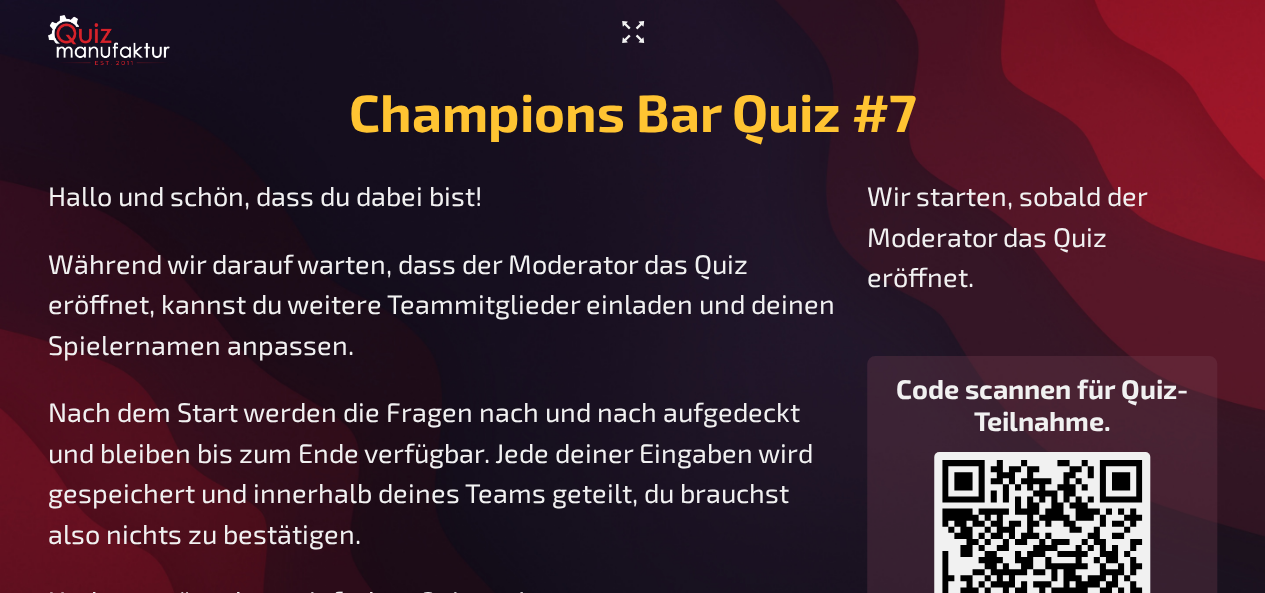 click 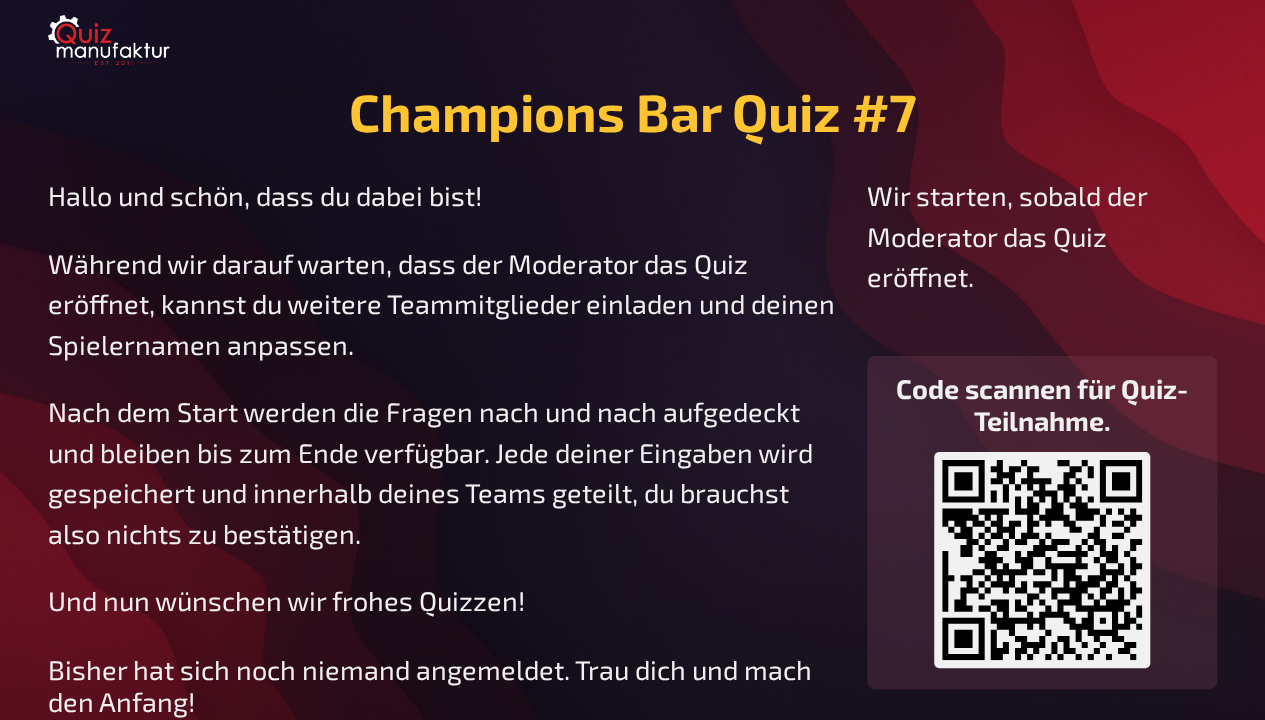 scroll, scrollTop: 0, scrollLeft: 0, axis: both 